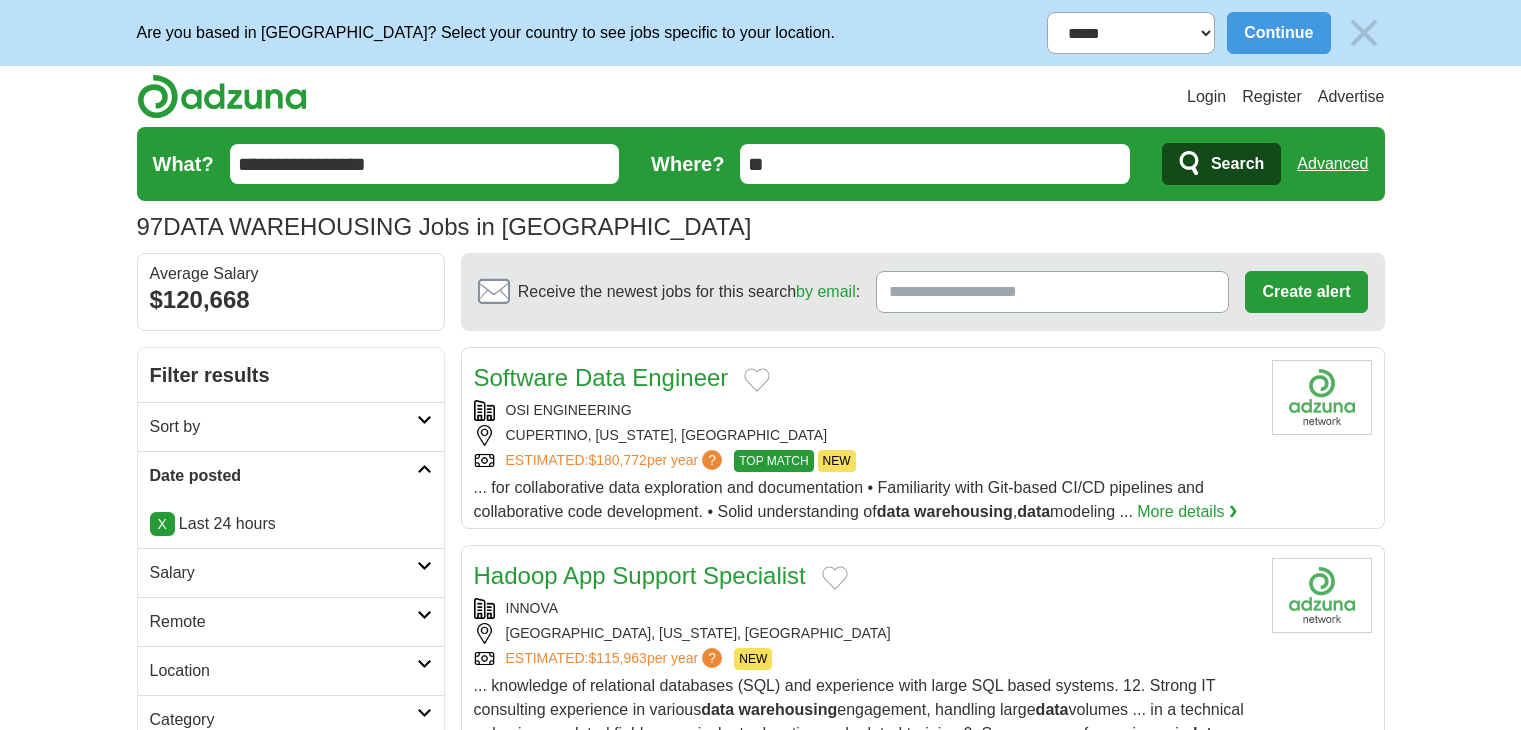 scroll, scrollTop: 603, scrollLeft: 0, axis: vertical 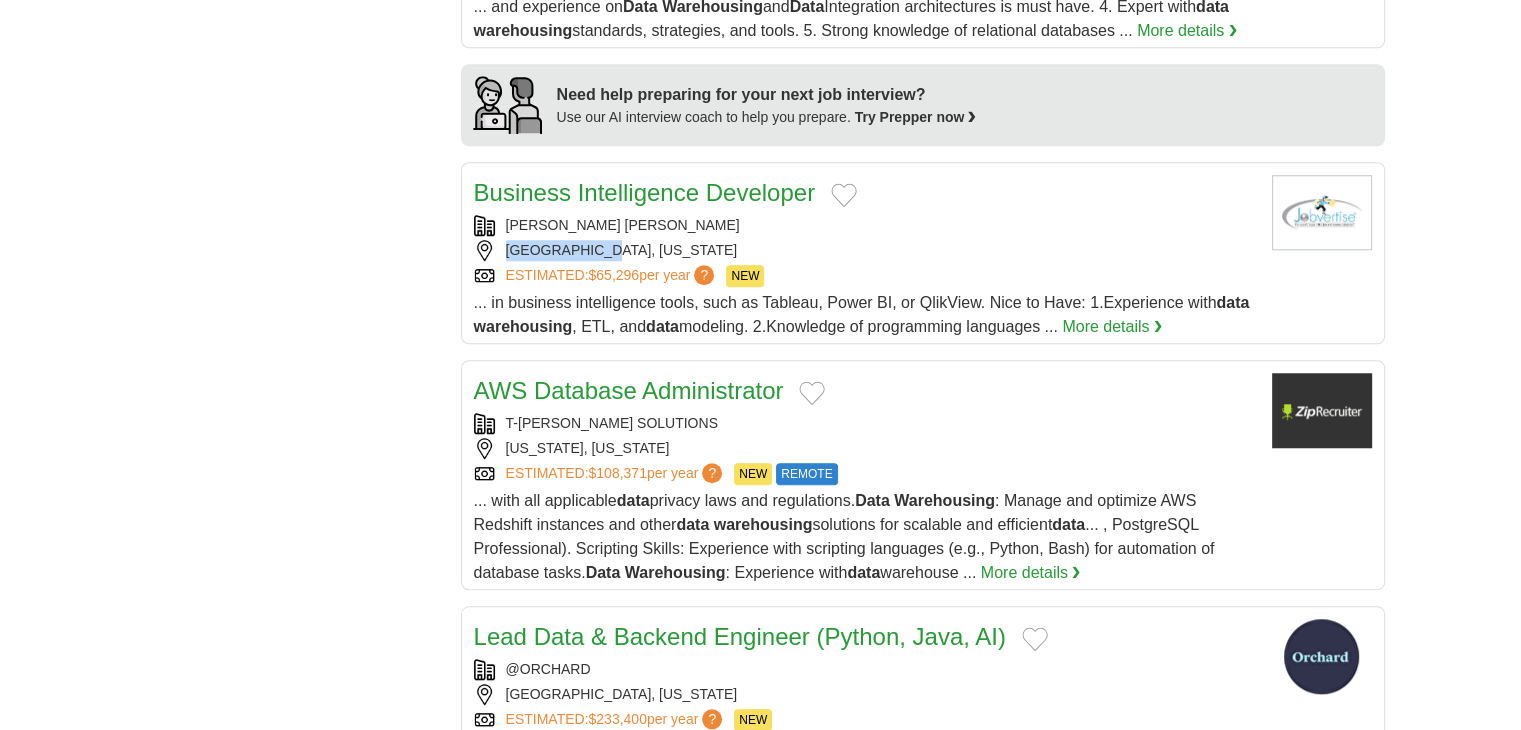 copy on "AUSTIN, TEXAS" 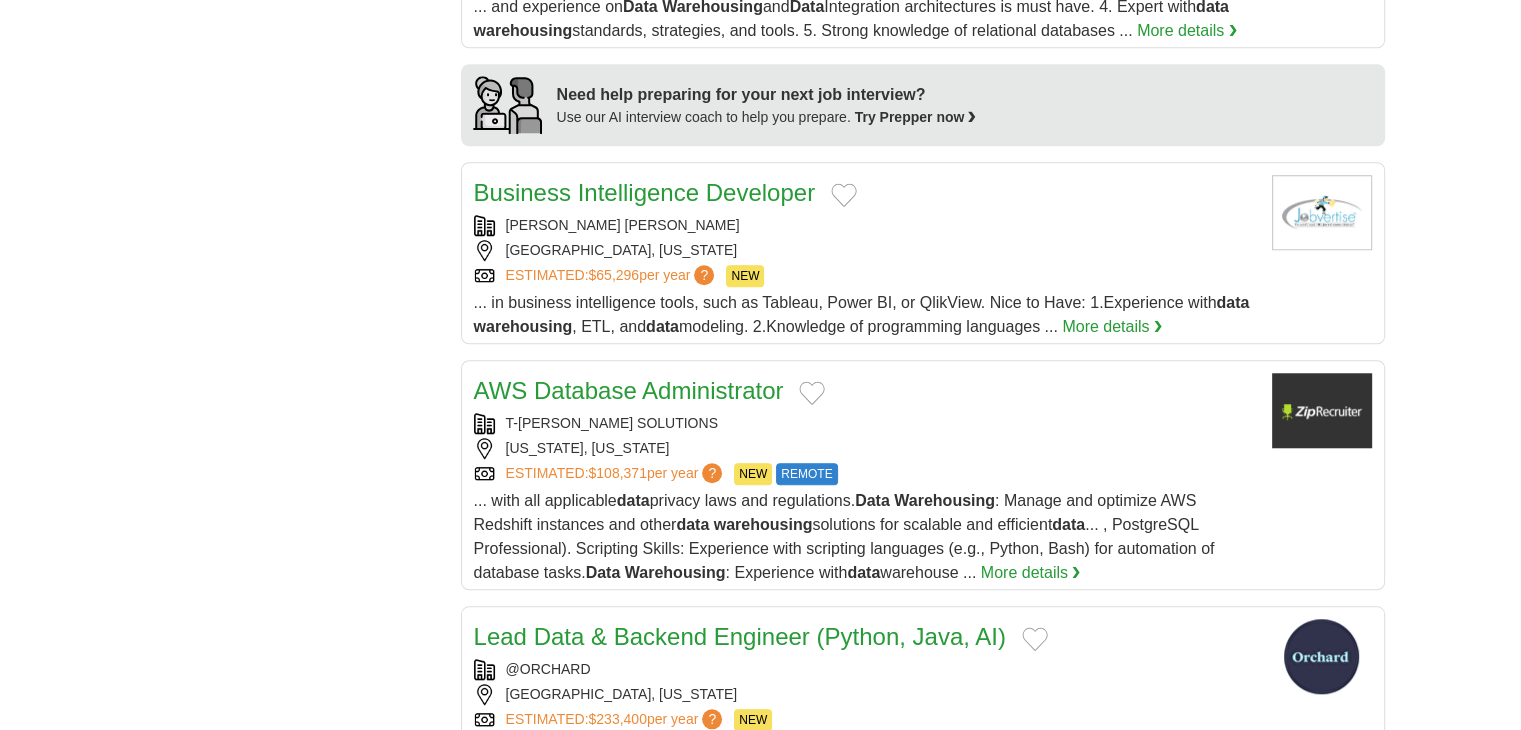 click on "**********" at bounding box center [761, -34] 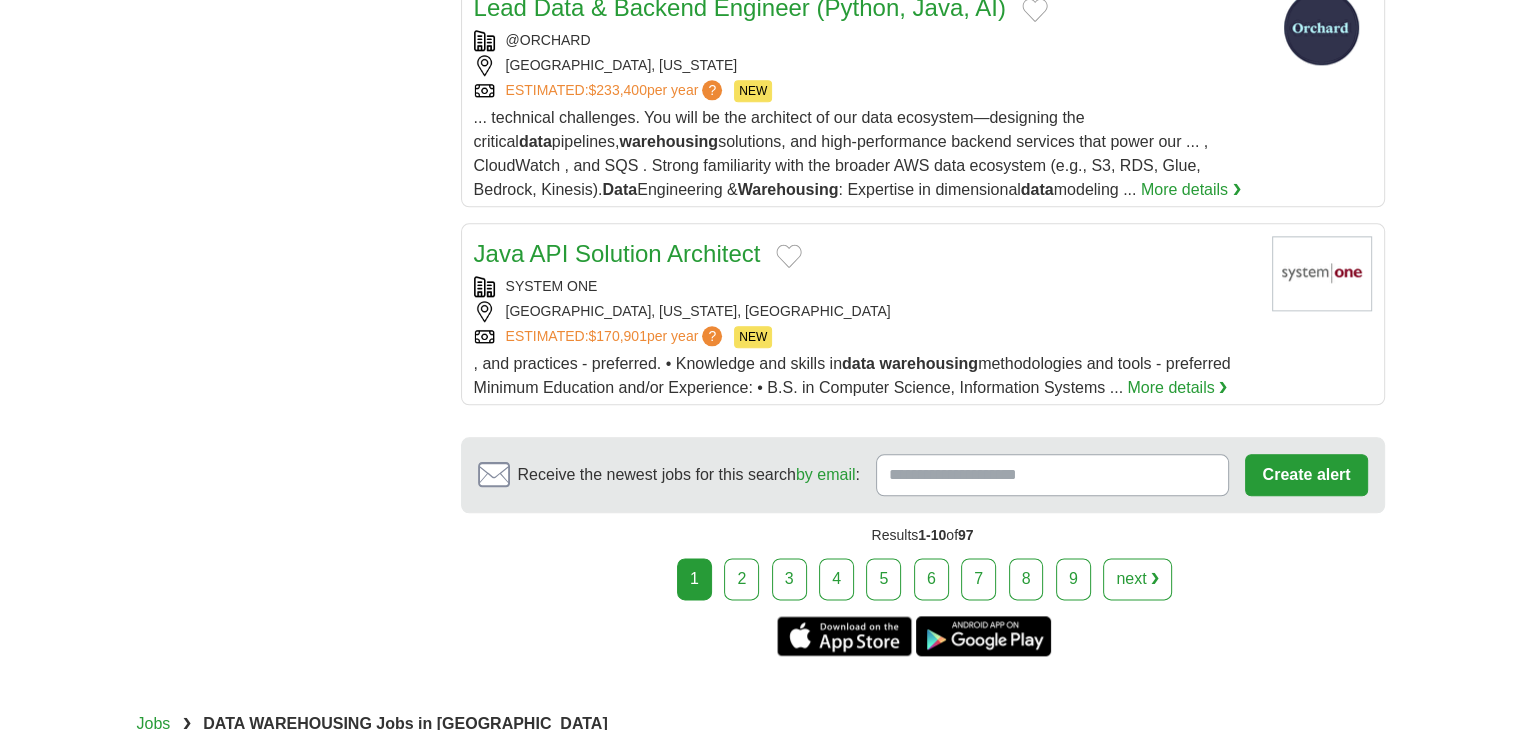 scroll, scrollTop: 2592, scrollLeft: 0, axis: vertical 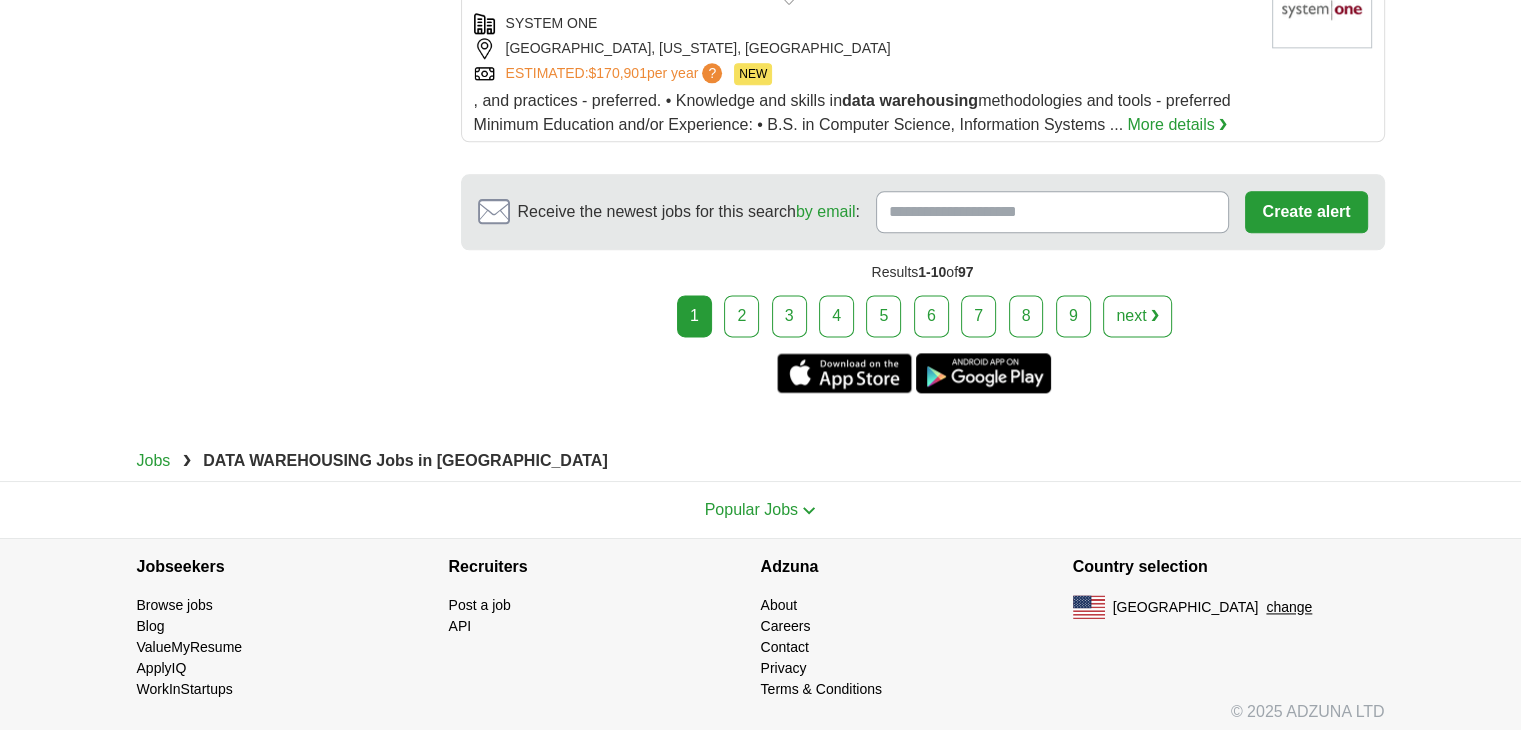 click on "2" at bounding box center [741, 316] 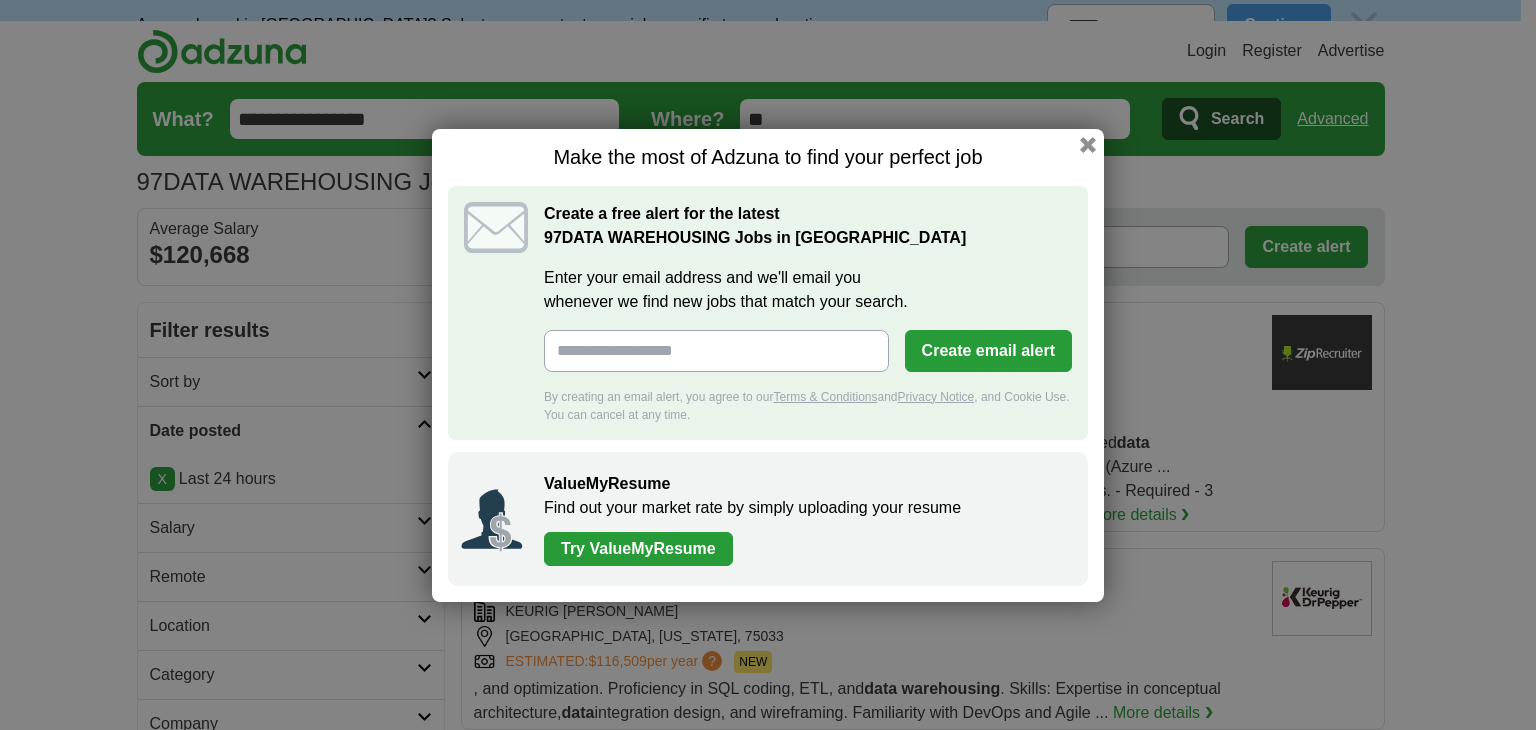 scroll, scrollTop: 0, scrollLeft: 0, axis: both 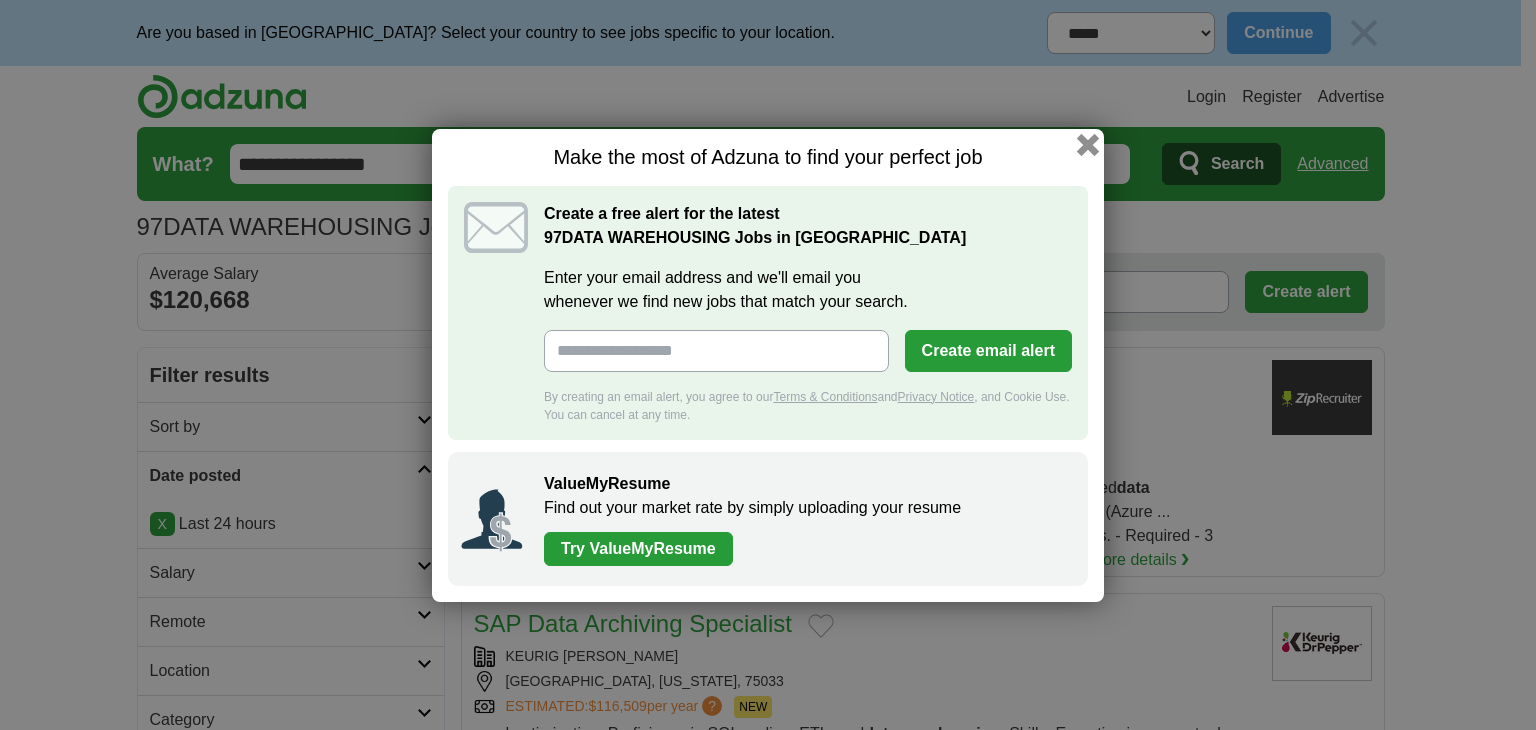 click at bounding box center (1088, 144) 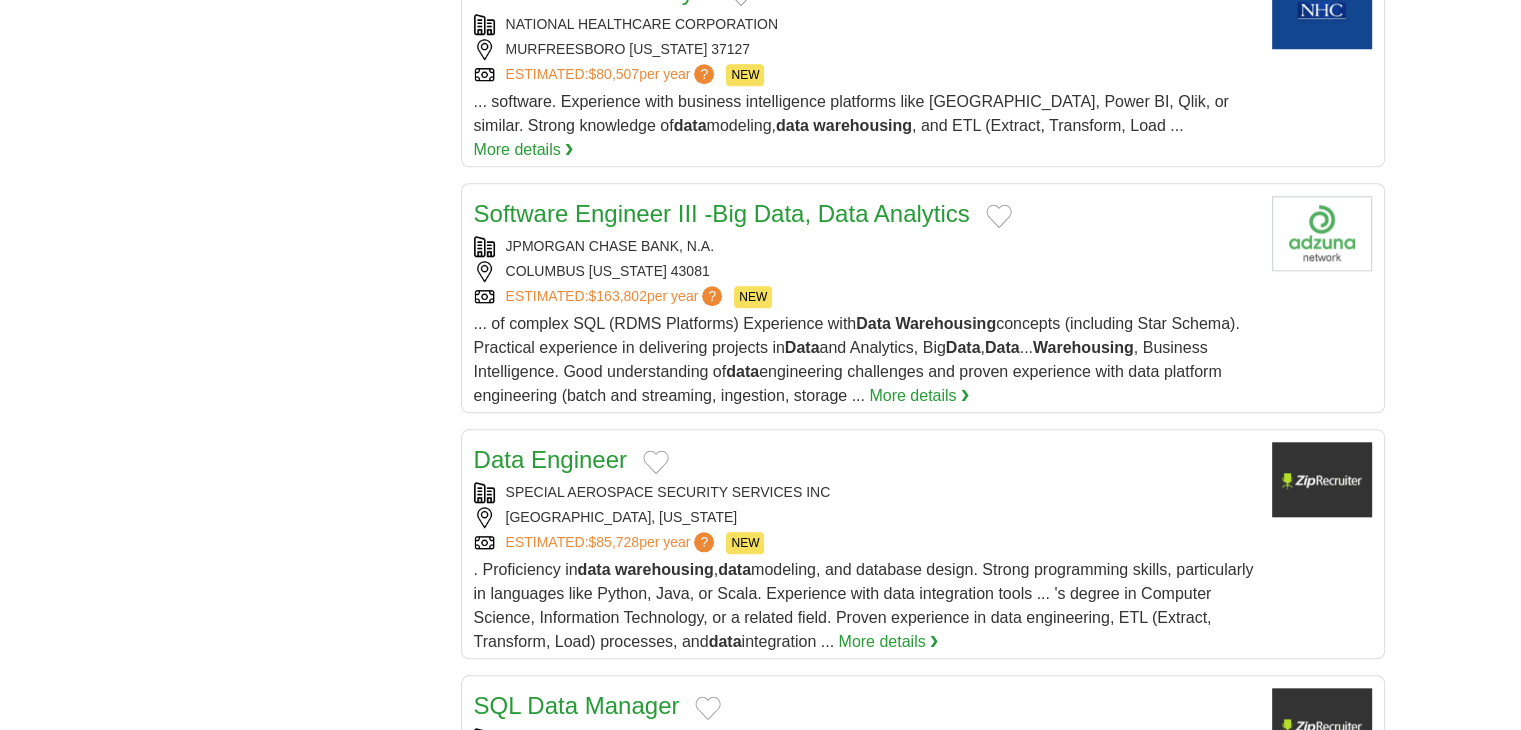 scroll, scrollTop: 2000, scrollLeft: 0, axis: vertical 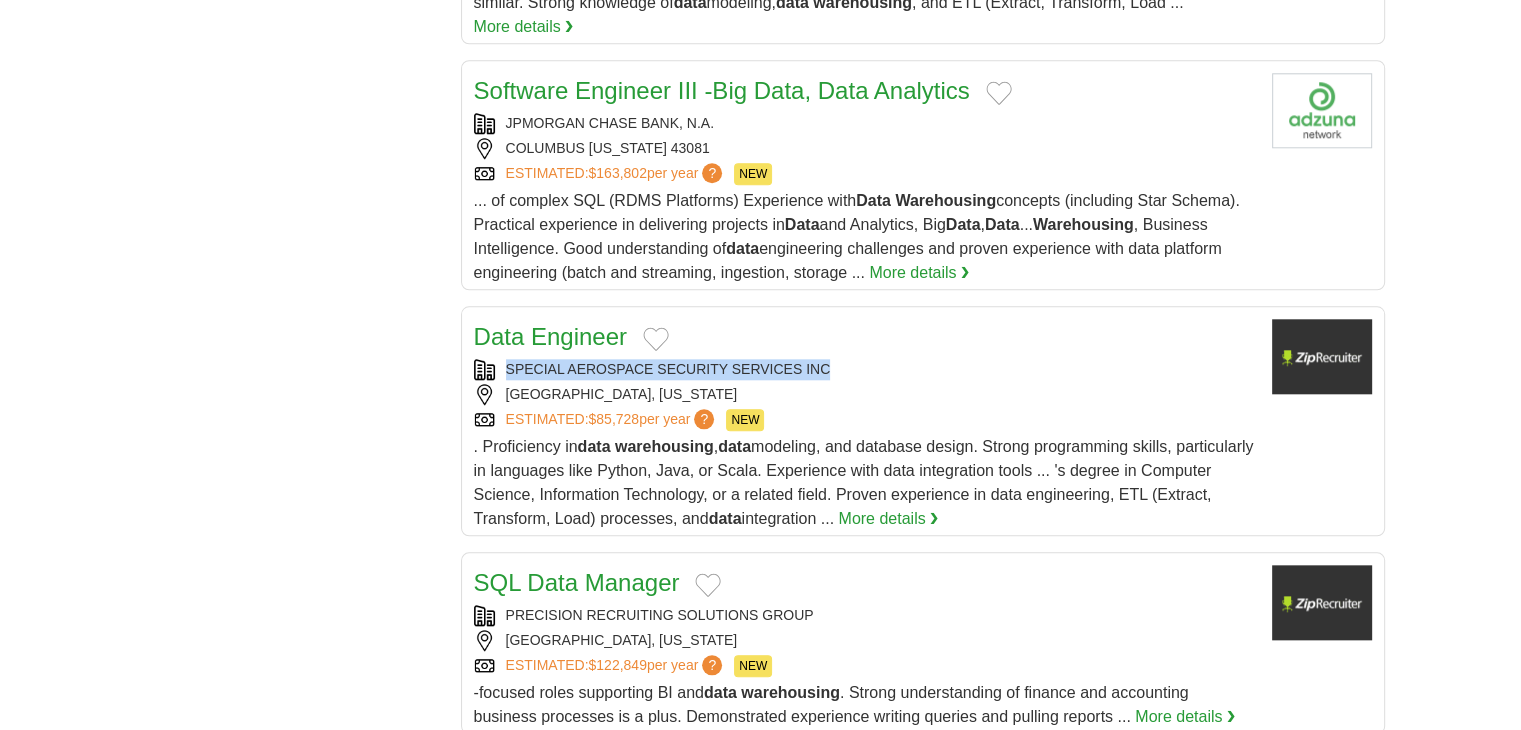 copy on "SPECIAL AEROSPACE SECURITY SERVICES INC" 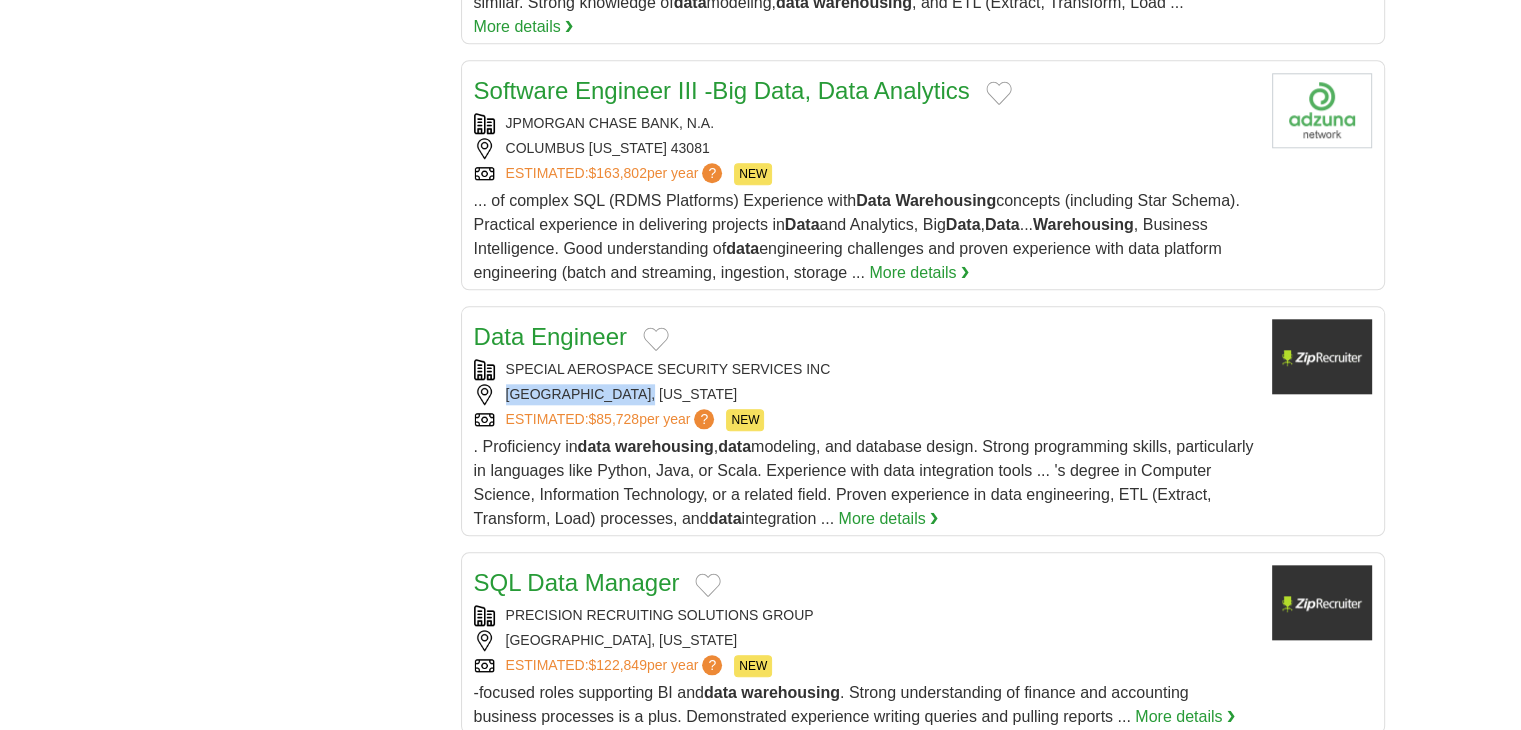 copy on "LEESBURG, VIRGINIA" 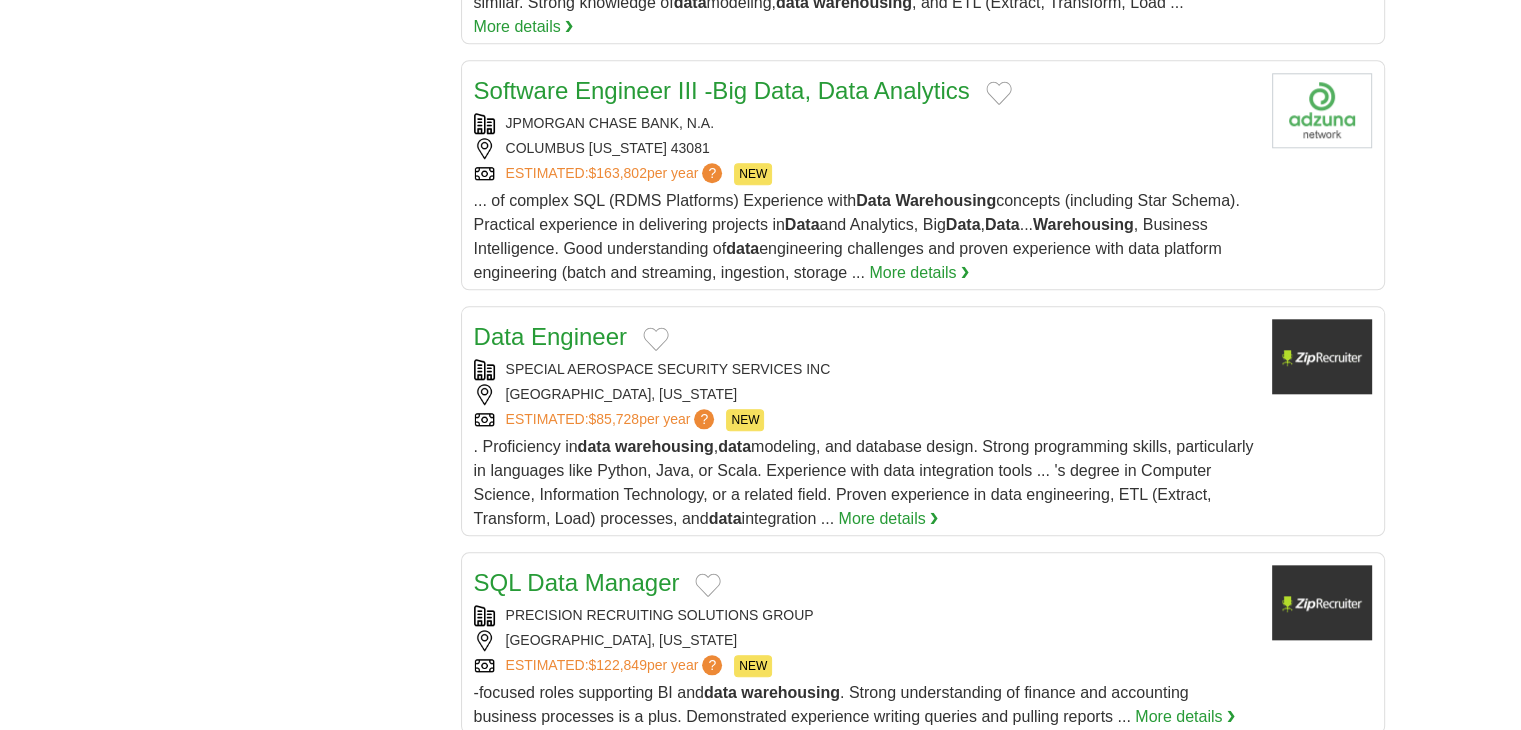 click on "**********" at bounding box center (761, -334) 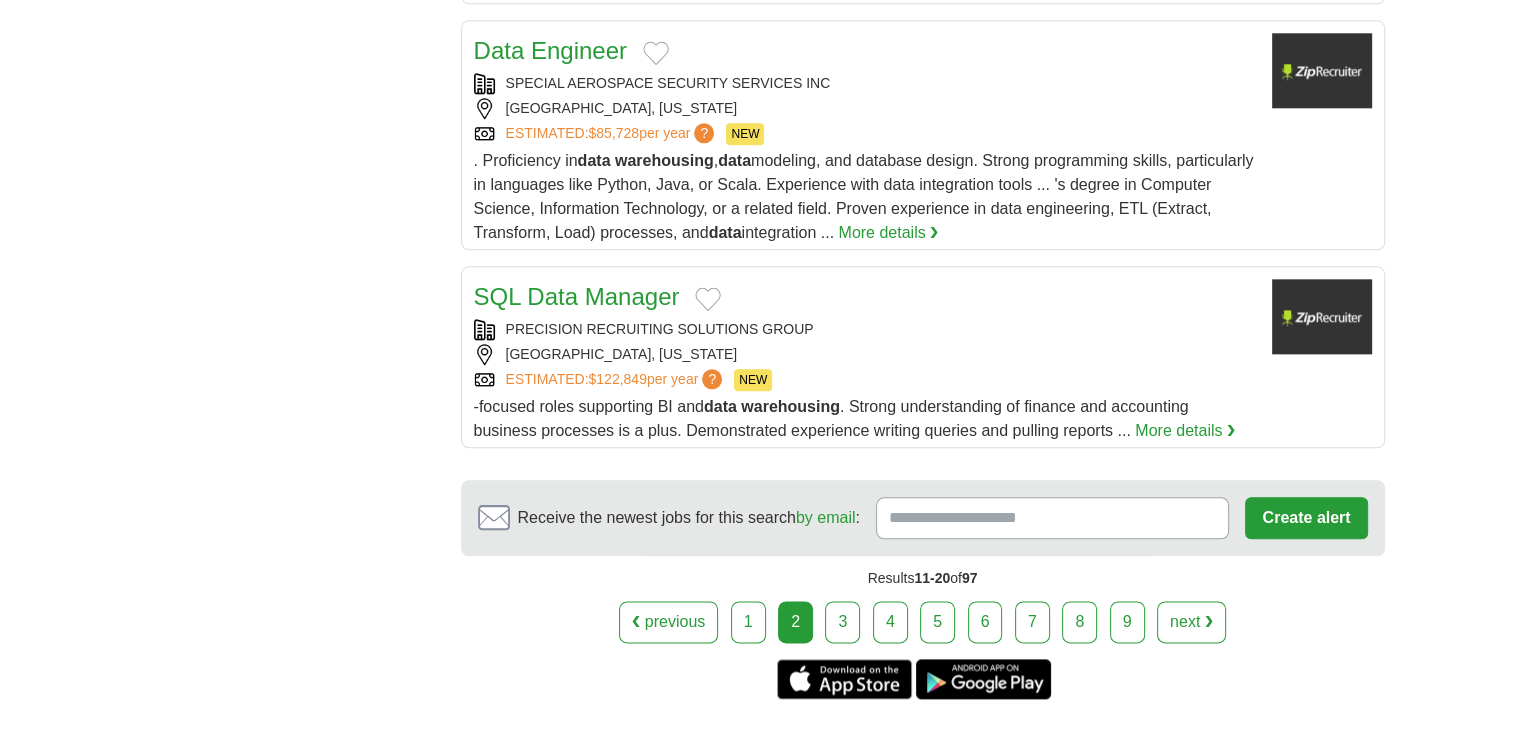 scroll, scrollTop: 2400, scrollLeft: 0, axis: vertical 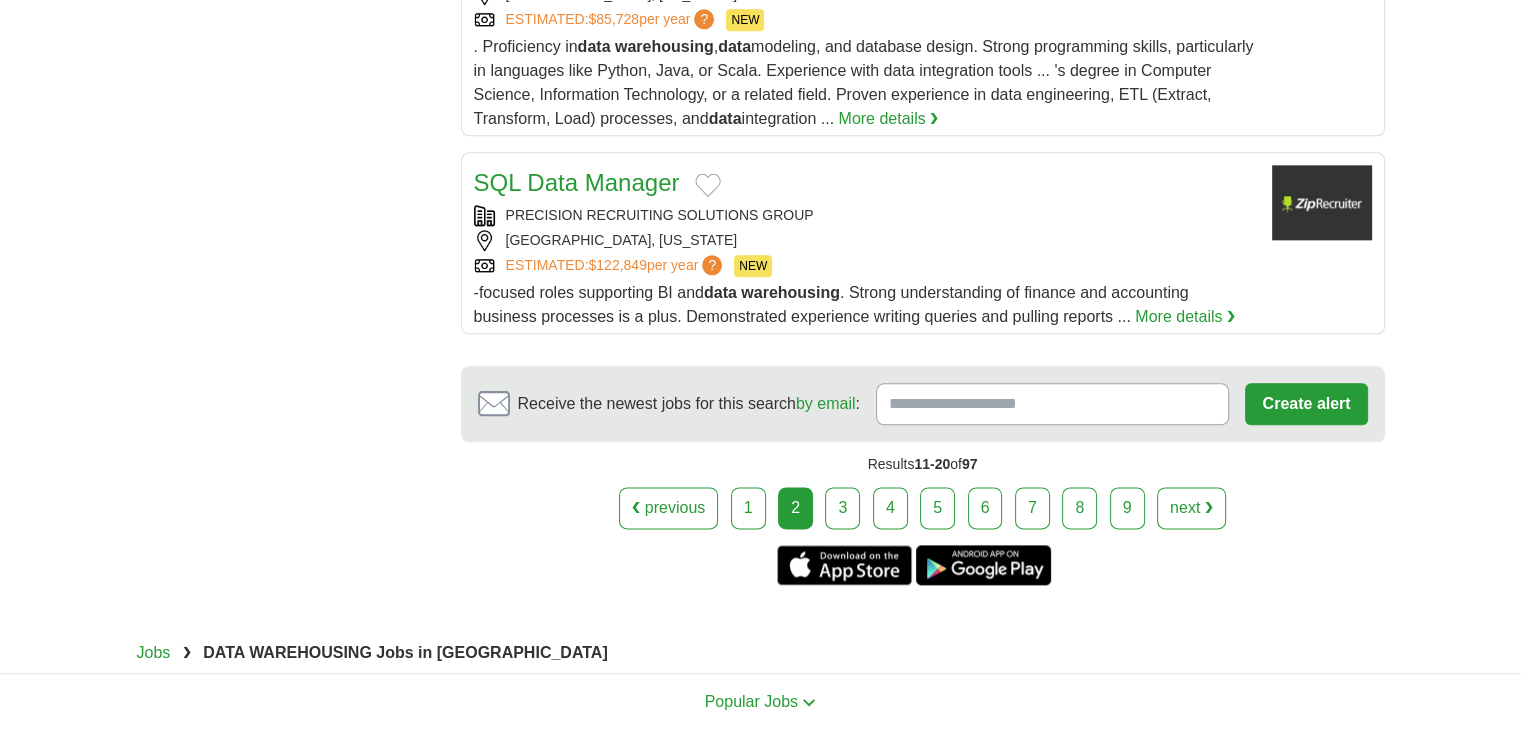 click on "3" at bounding box center [842, 508] 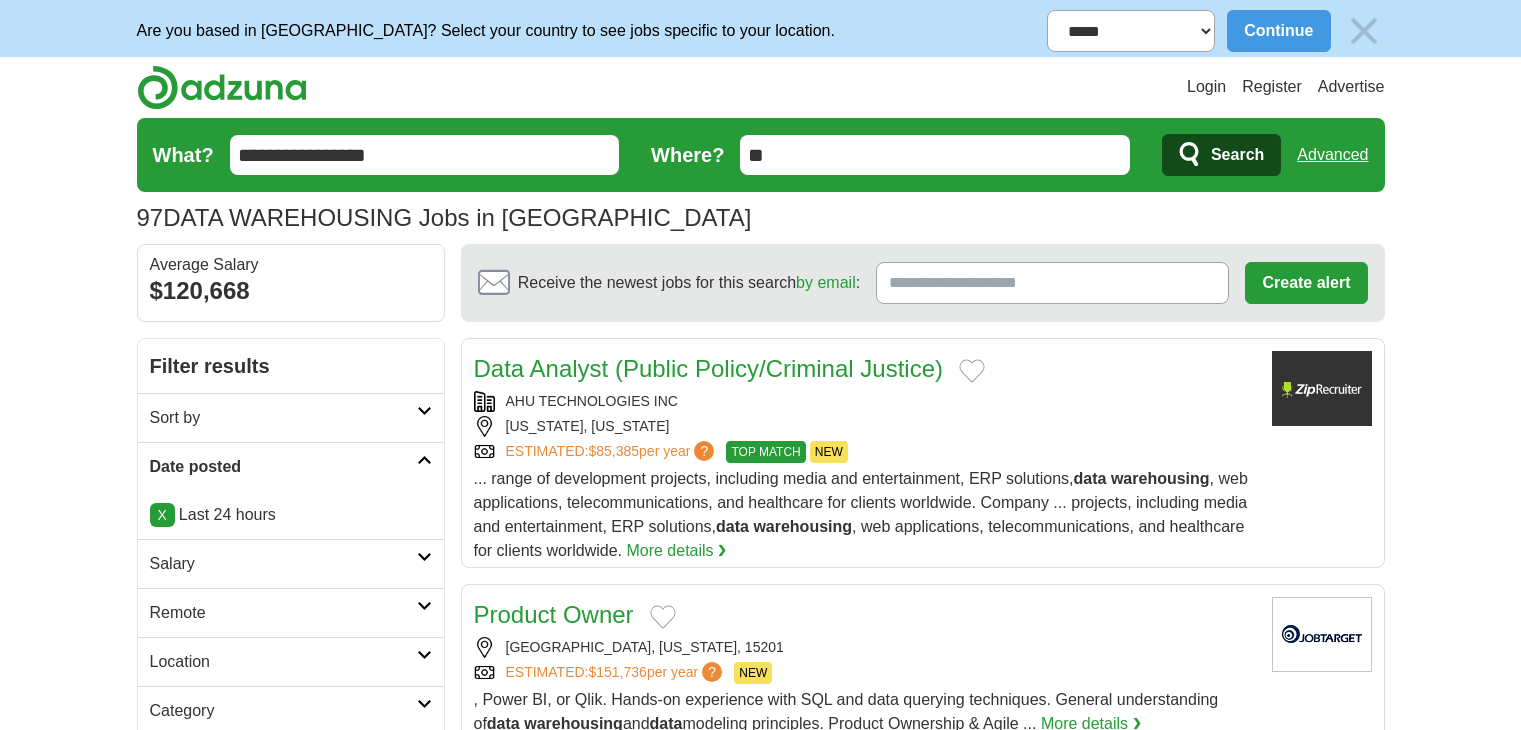 scroll, scrollTop: 0, scrollLeft: 0, axis: both 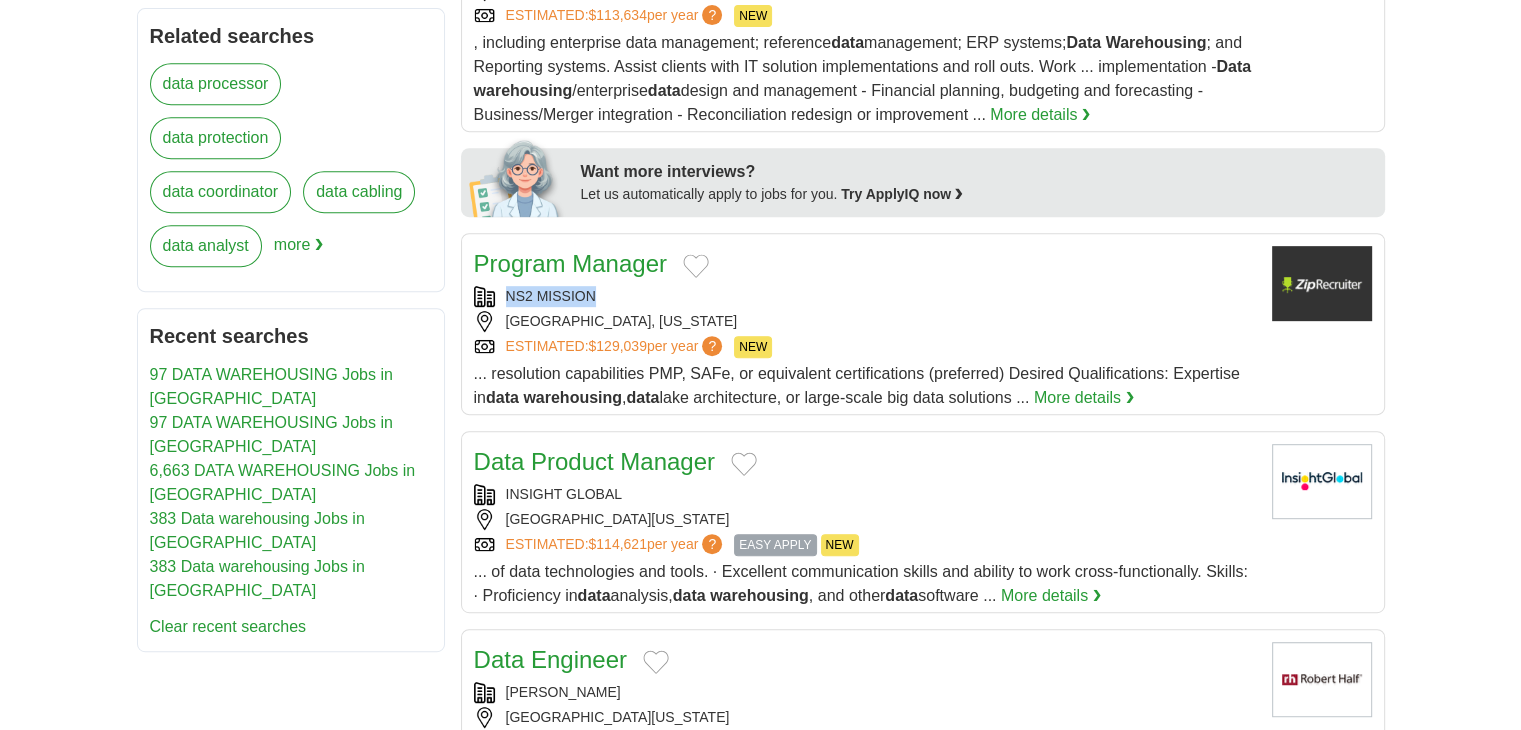 copy on "NS2 MISSION" 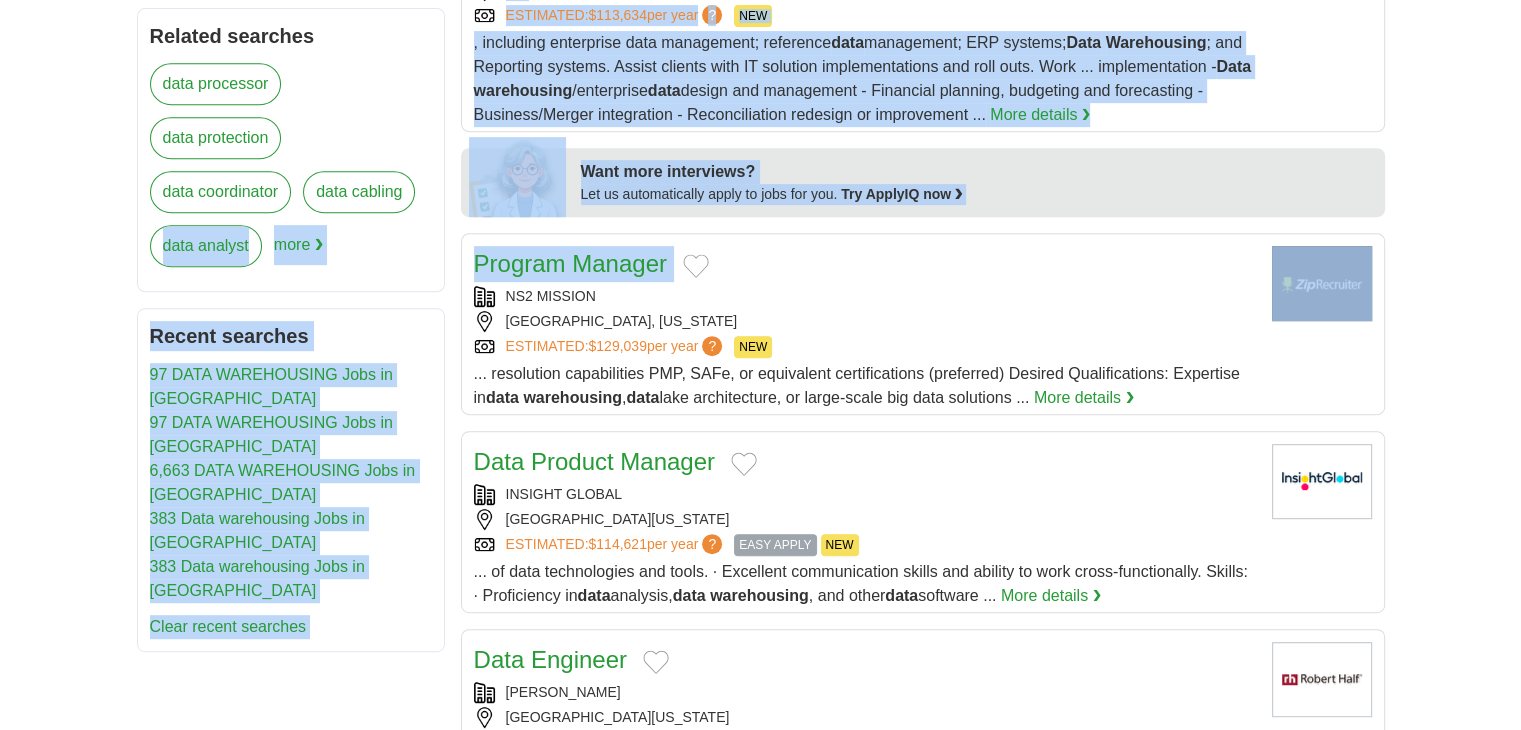 drag, startPoint x: 508, startPoint y: 296, endPoint x: 441, endPoint y: 291, distance: 67.18631 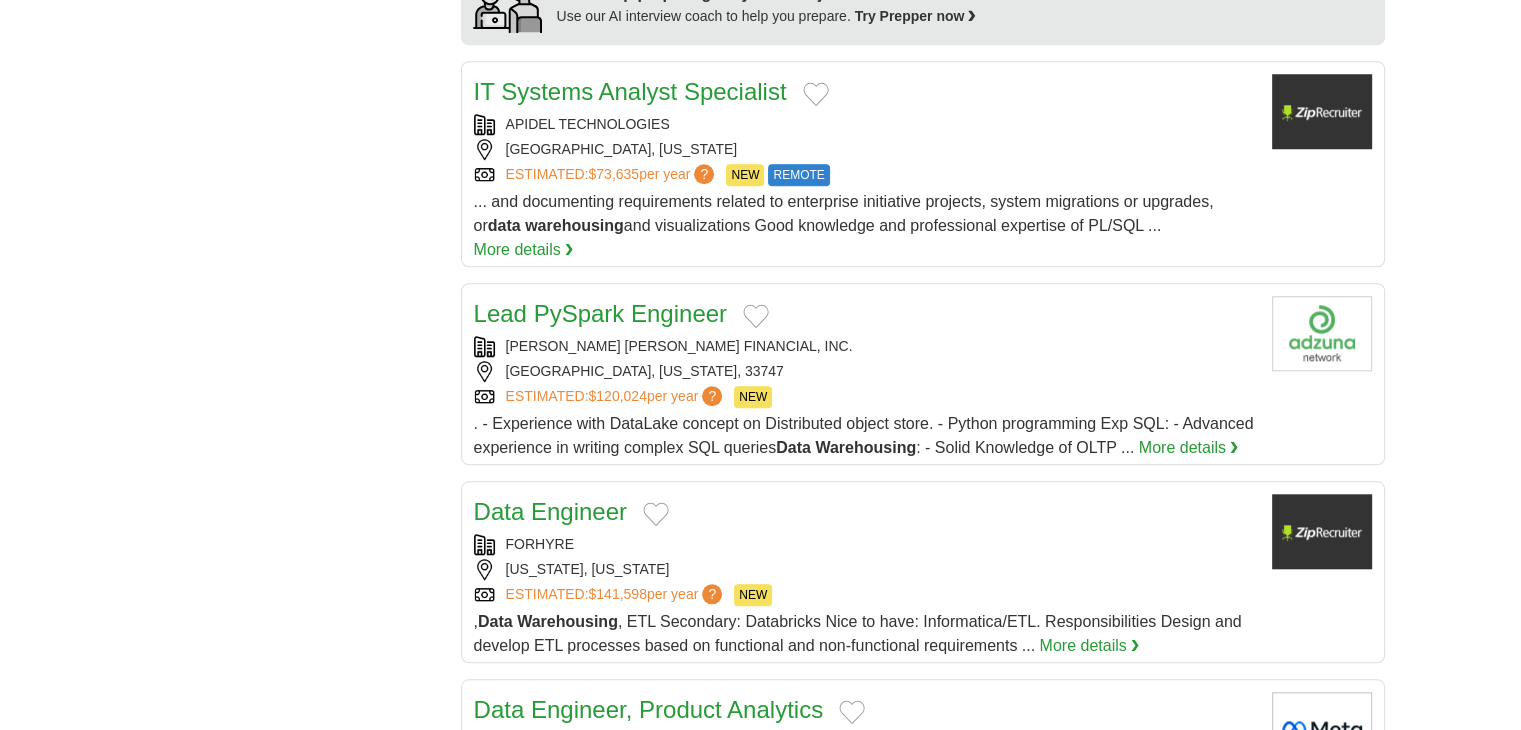 scroll, scrollTop: 1800, scrollLeft: 0, axis: vertical 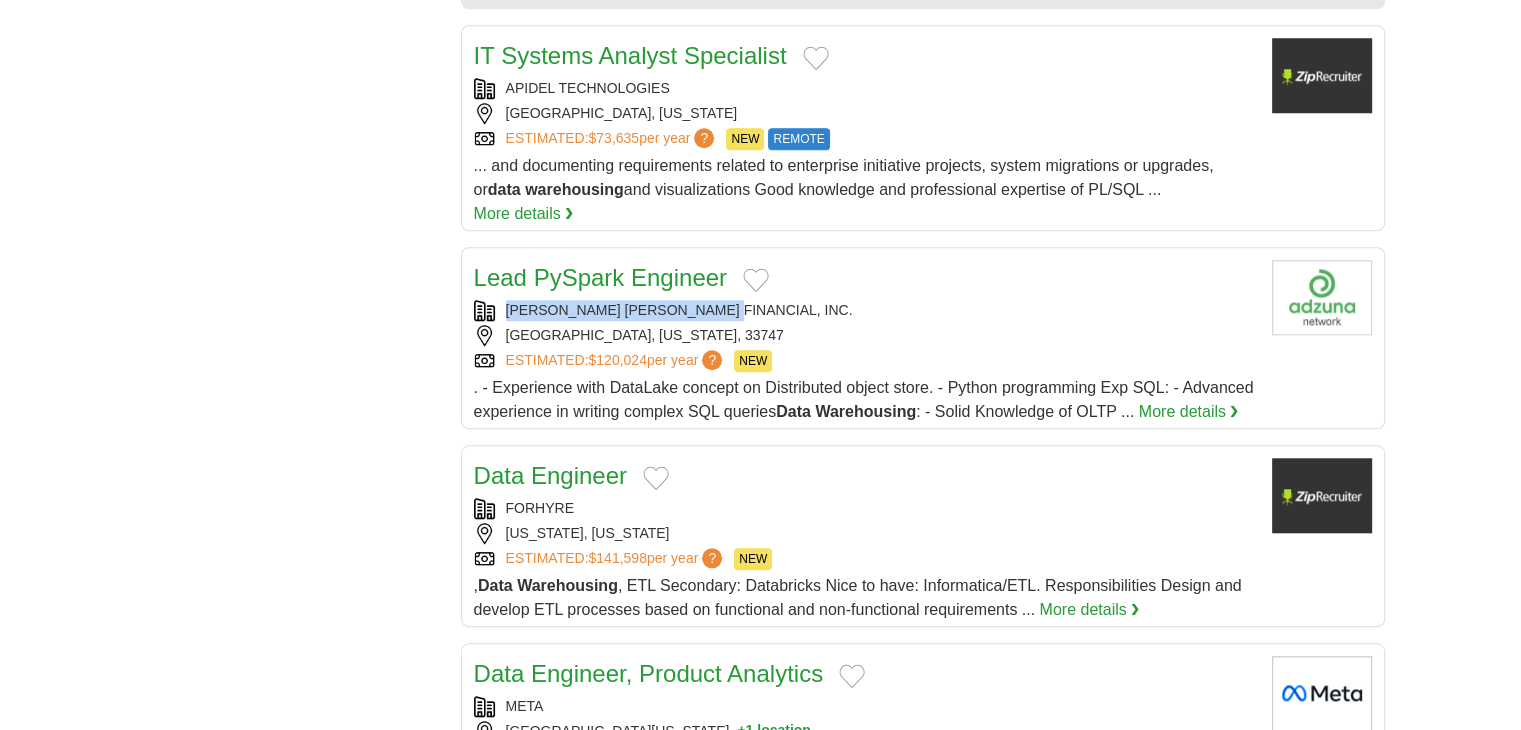 copy on "RAYMOND JAMES FINANCIAL, INC" 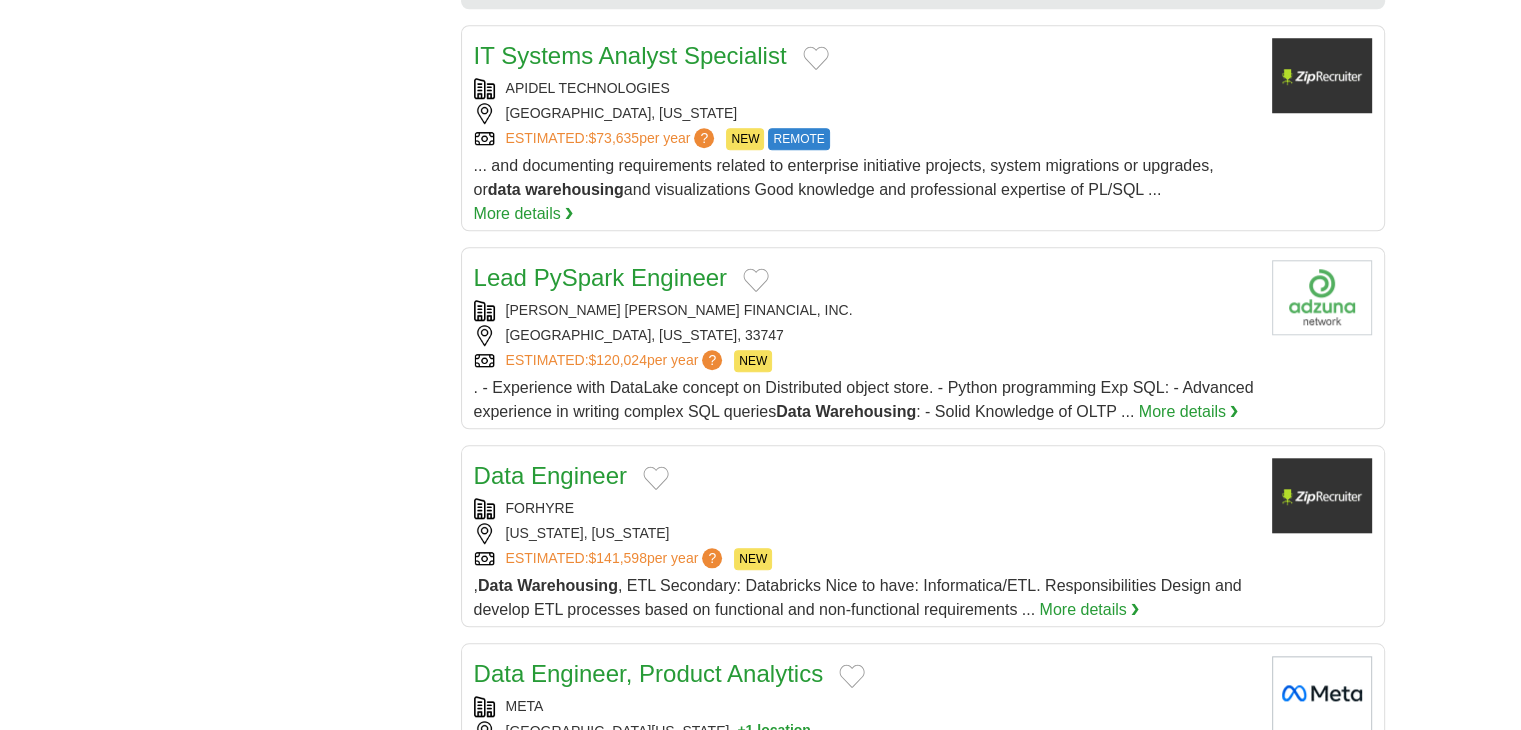 drag, startPoint x: 497, startPoint y: 277, endPoint x: 426, endPoint y: 49, distance: 238.79907 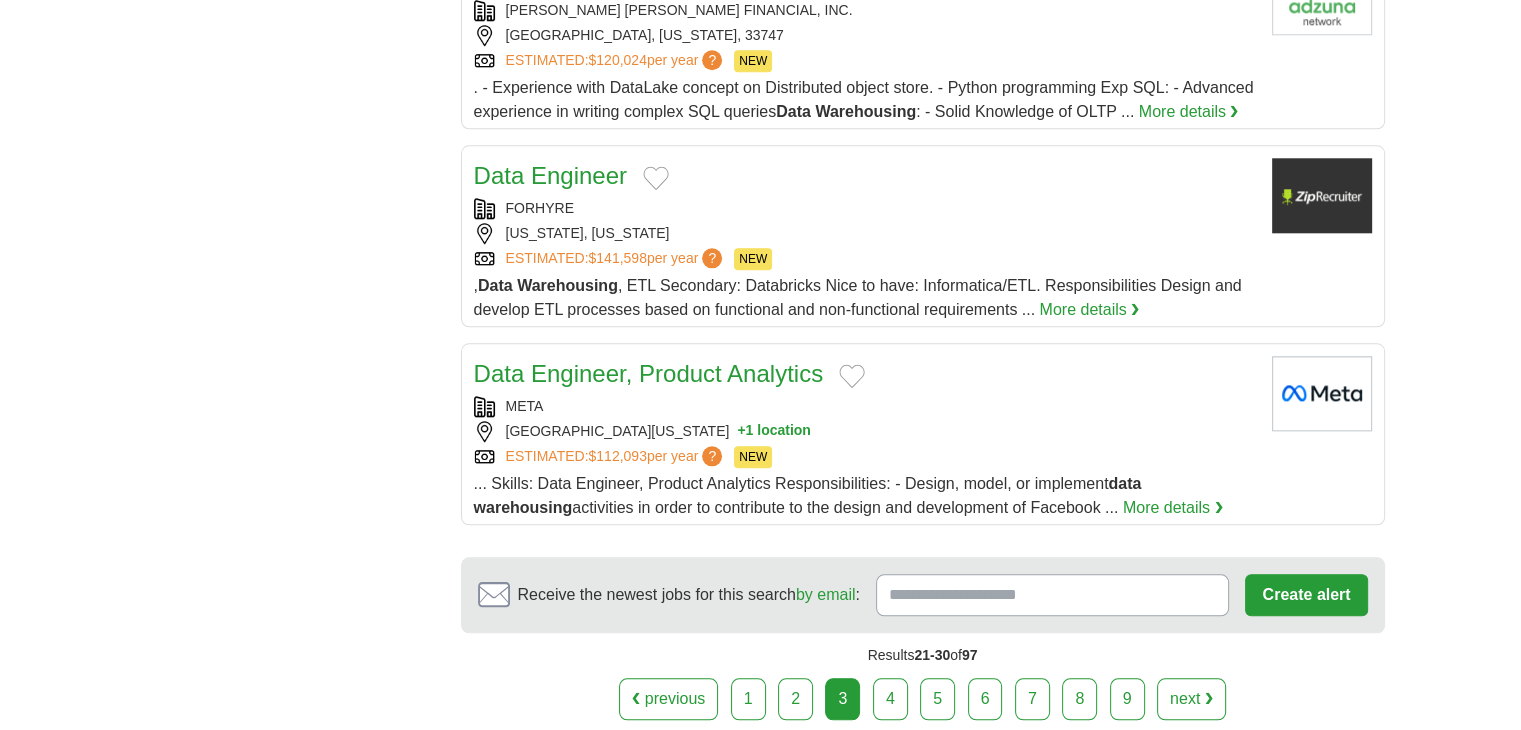 scroll, scrollTop: 2300, scrollLeft: 0, axis: vertical 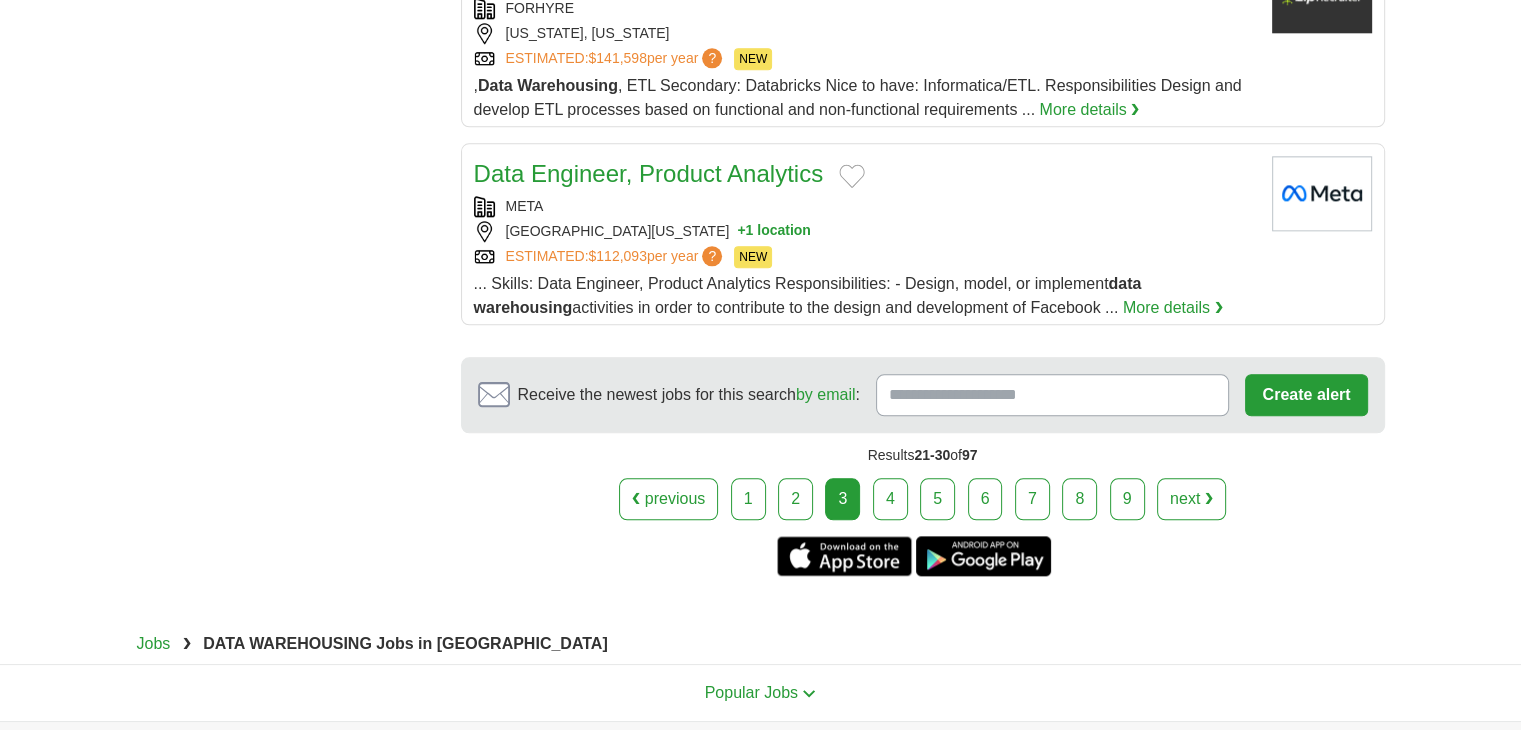click on "4" at bounding box center (890, 499) 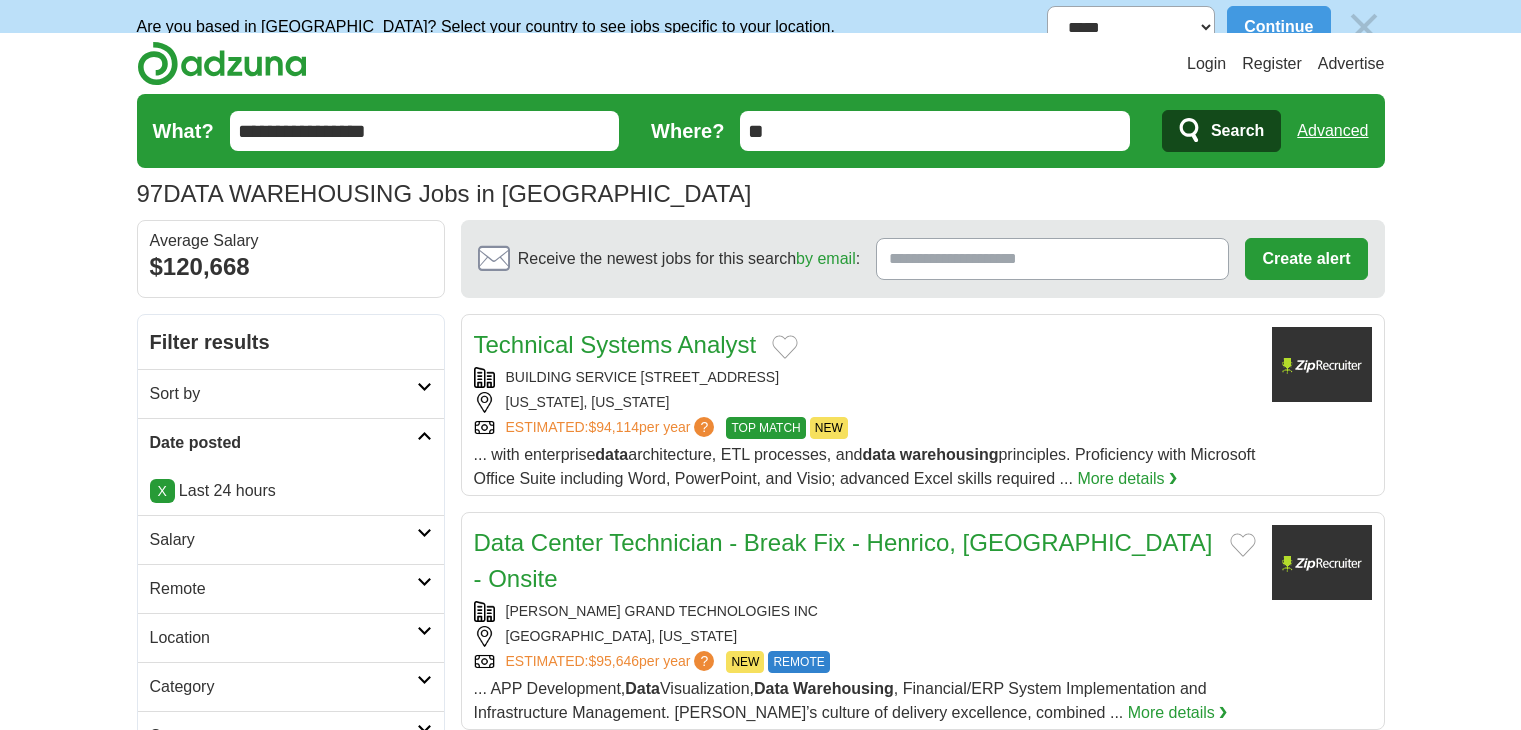 scroll, scrollTop: 0, scrollLeft: 0, axis: both 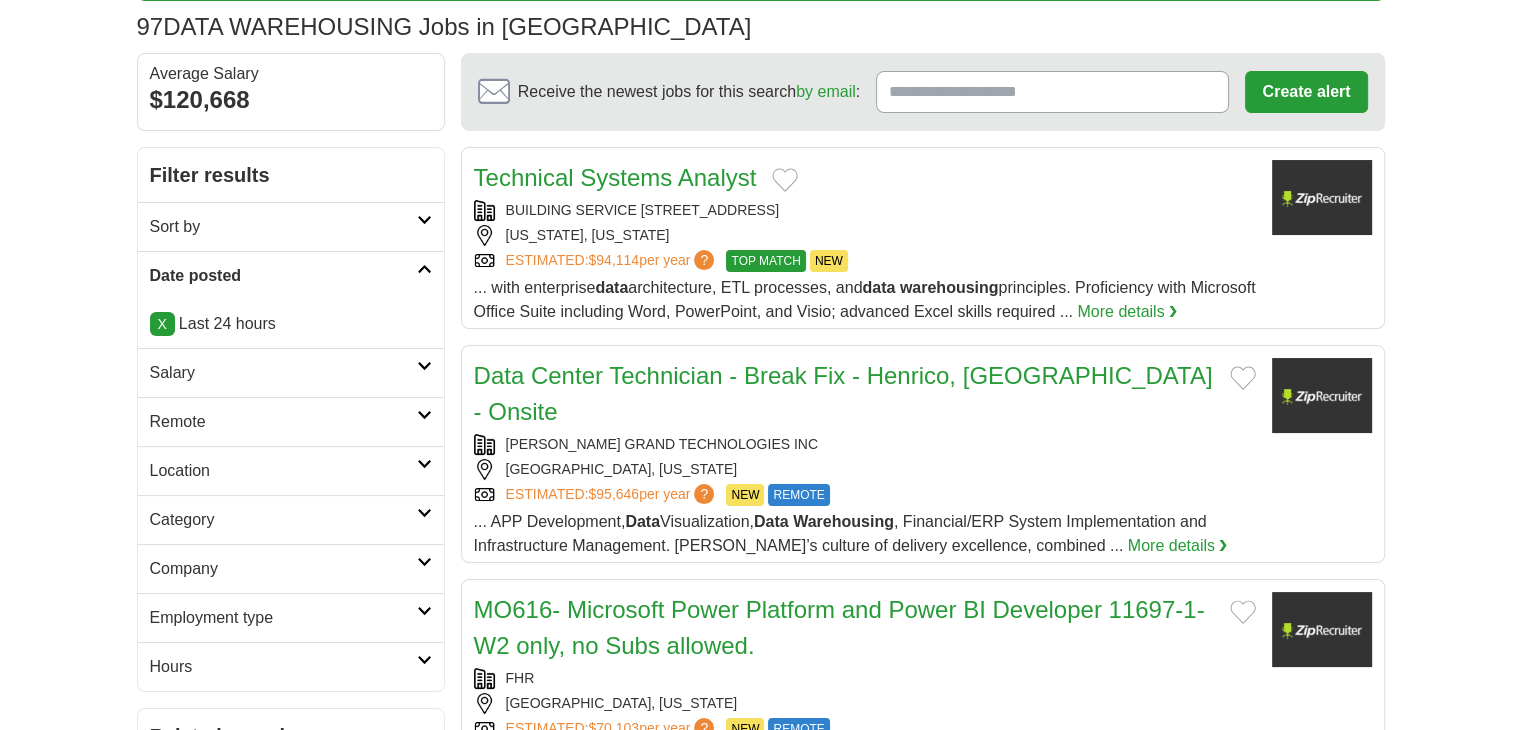 copy on "BUILDING SERVICE [STREET_ADDRESS]" 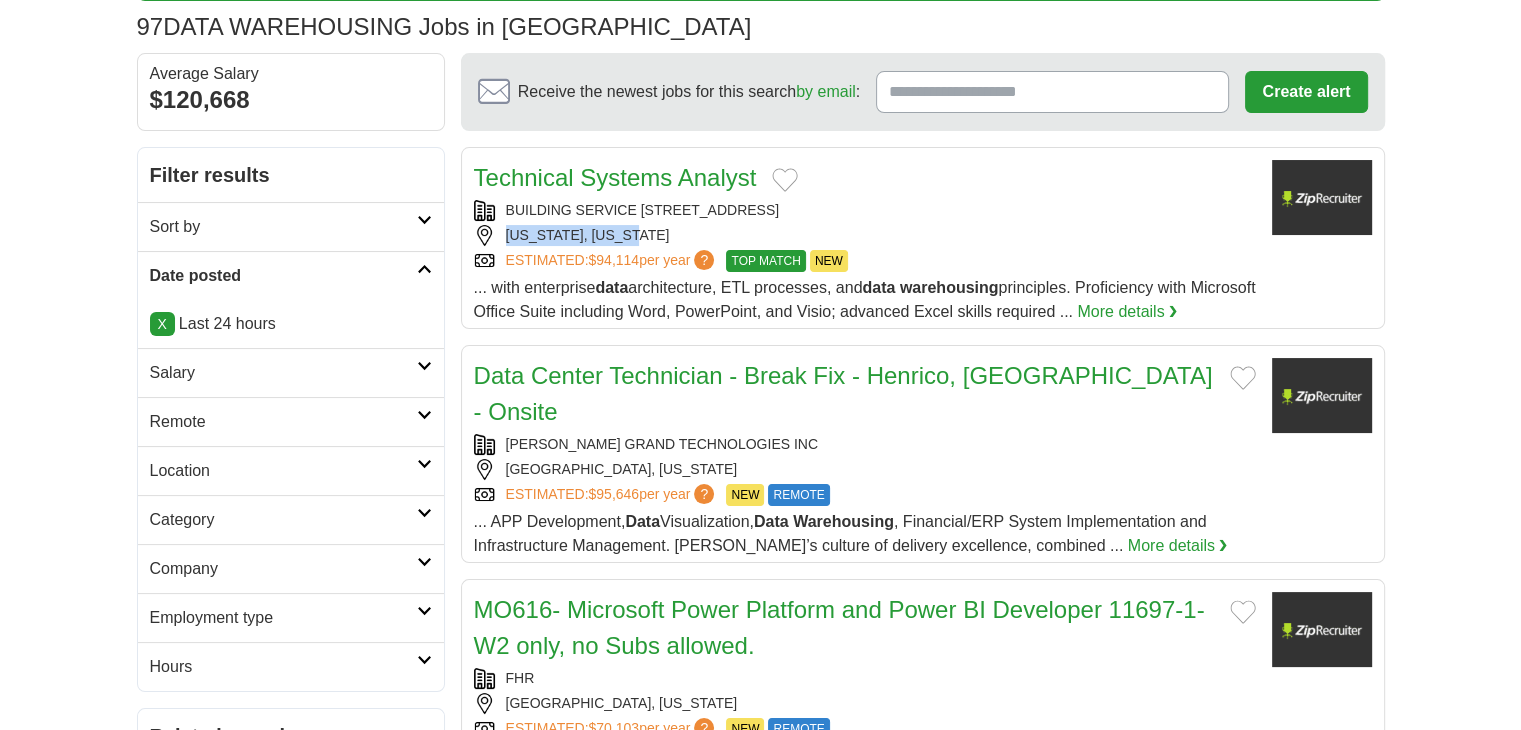 copy on "NEW YORK, NEW YORK" 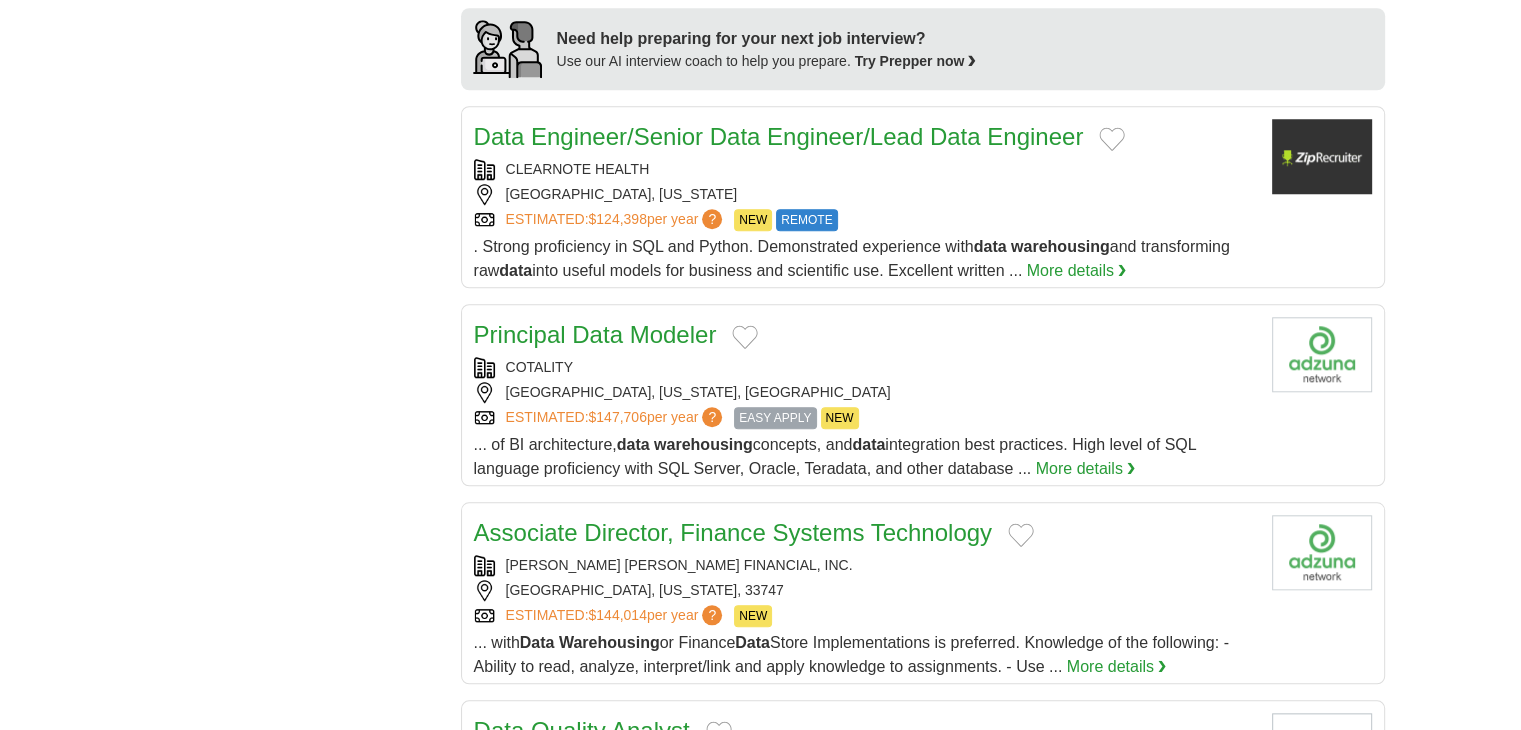 scroll, scrollTop: 1800, scrollLeft: 0, axis: vertical 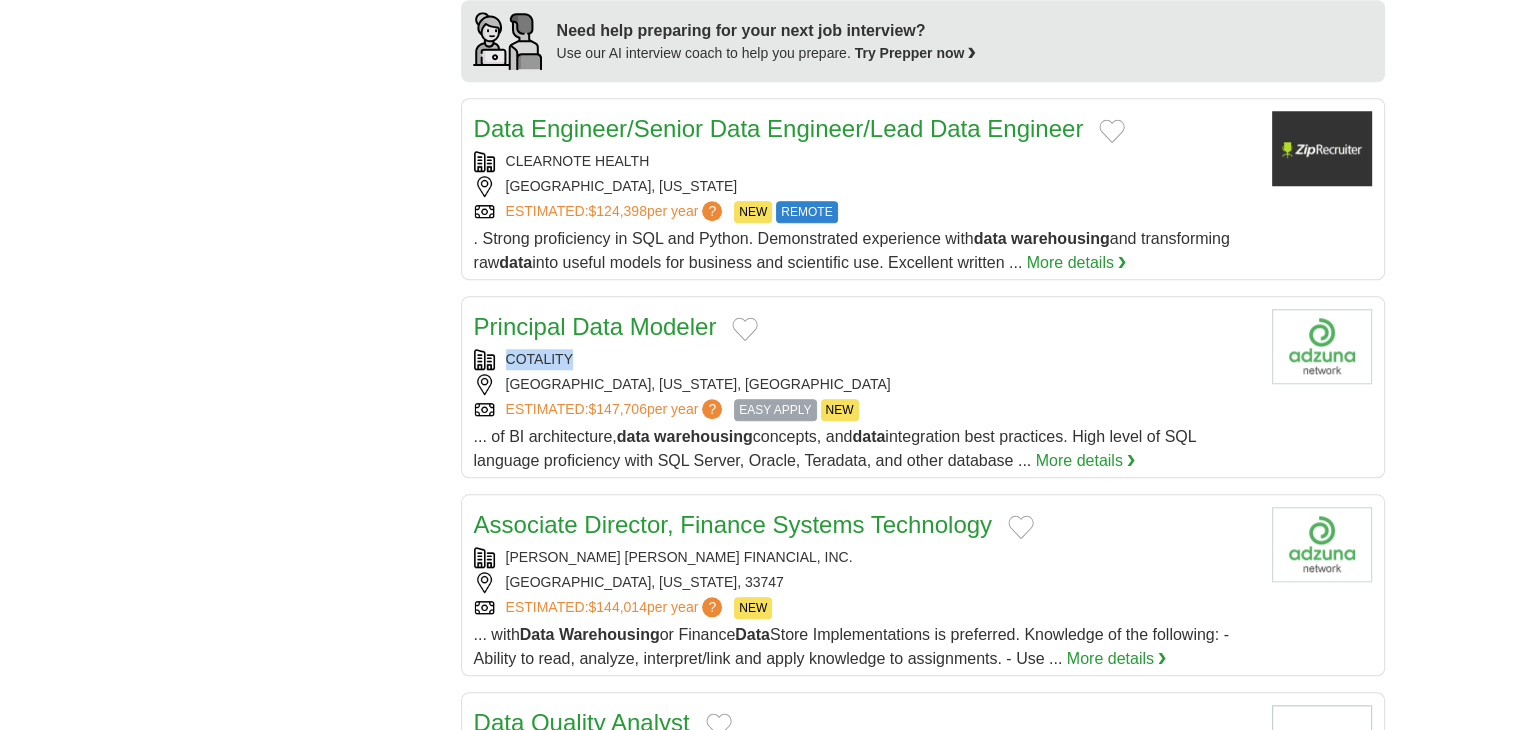 copy on "COTALITY" 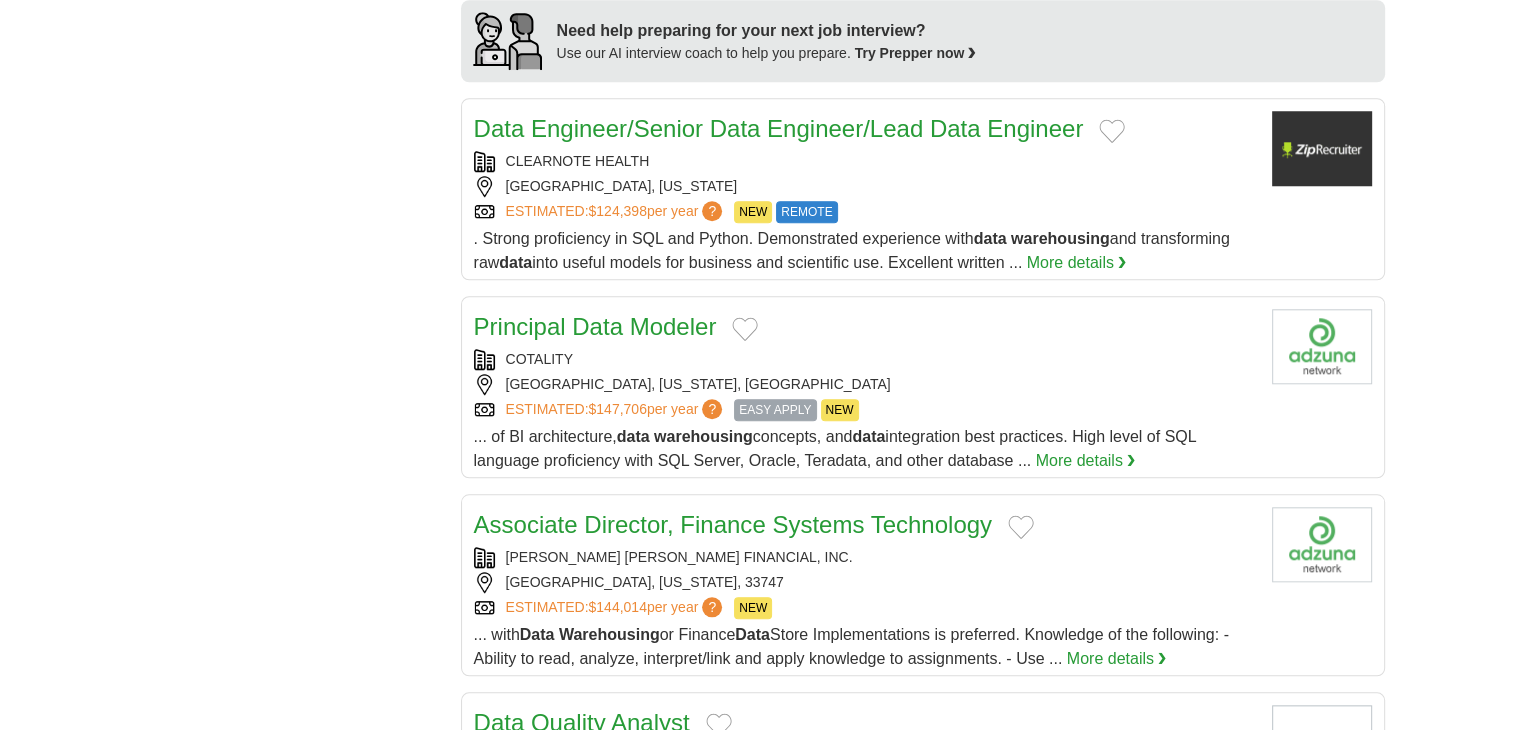 drag, startPoint x: 495, startPoint y: 258, endPoint x: 538, endPoint y: 75, distance: 187.98404 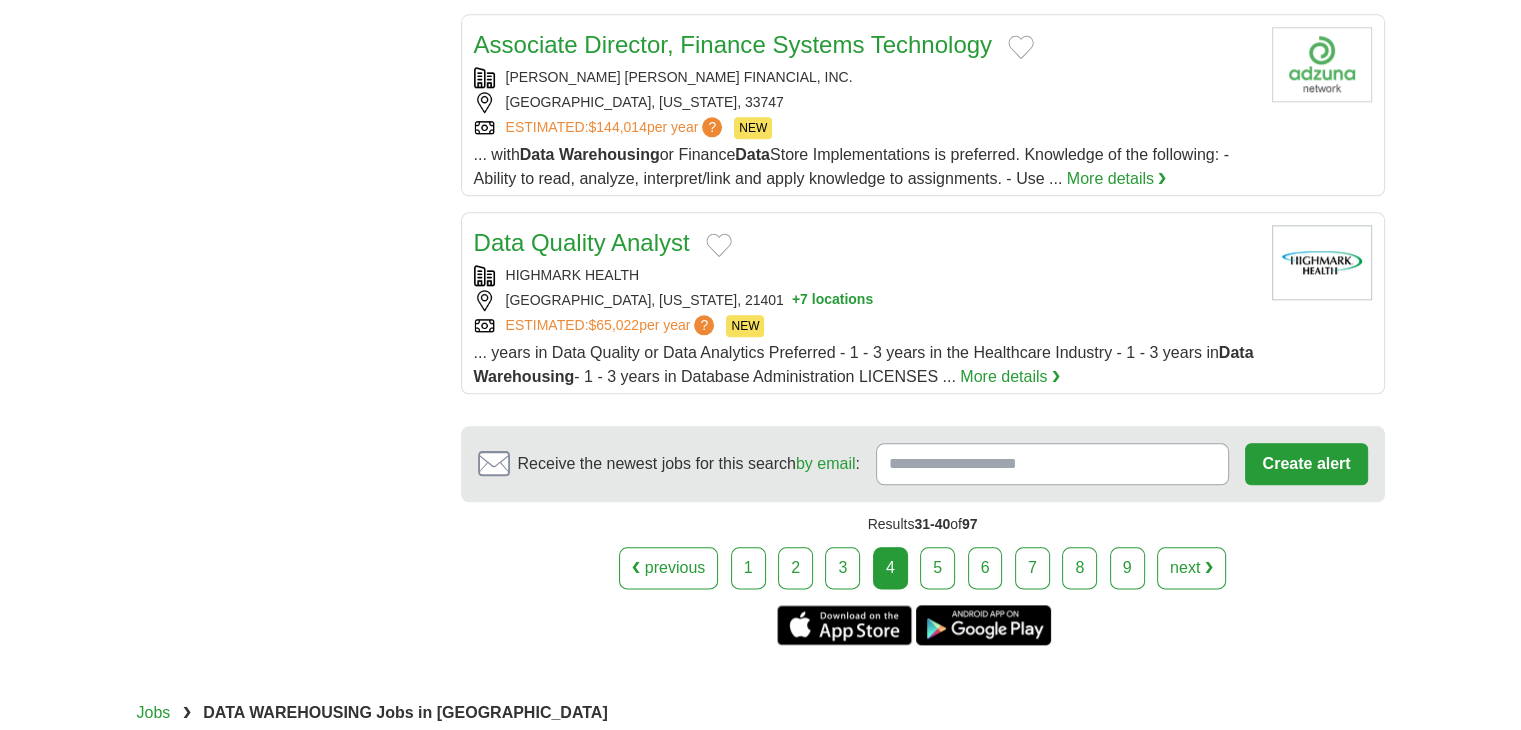 scroll, scrollTop: 2300, scrollLeft: 0, axis: vertical 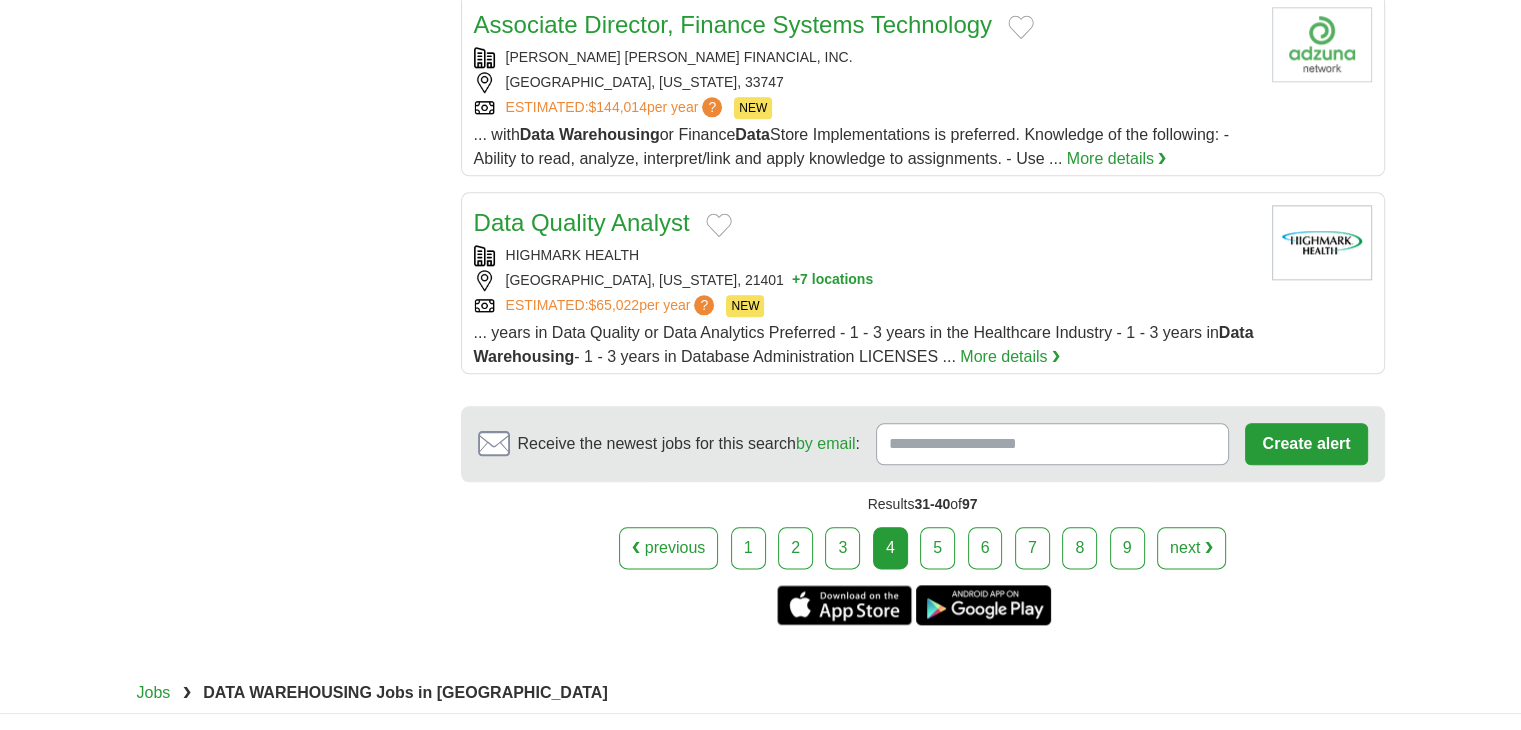 click on "5" at bounding box center (937, 548) 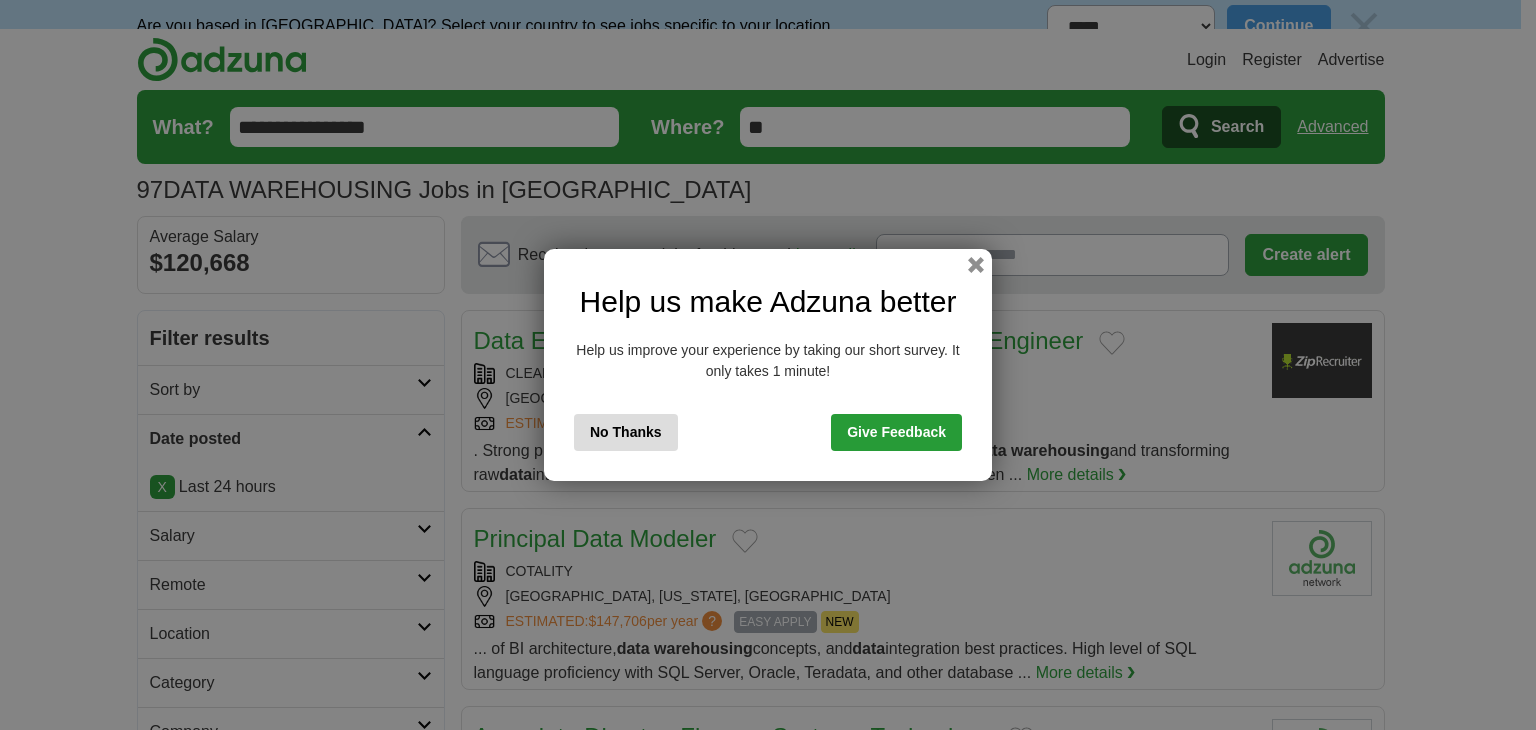 scroll, scrollTop: 0, scrollLeft: 0, axis: both 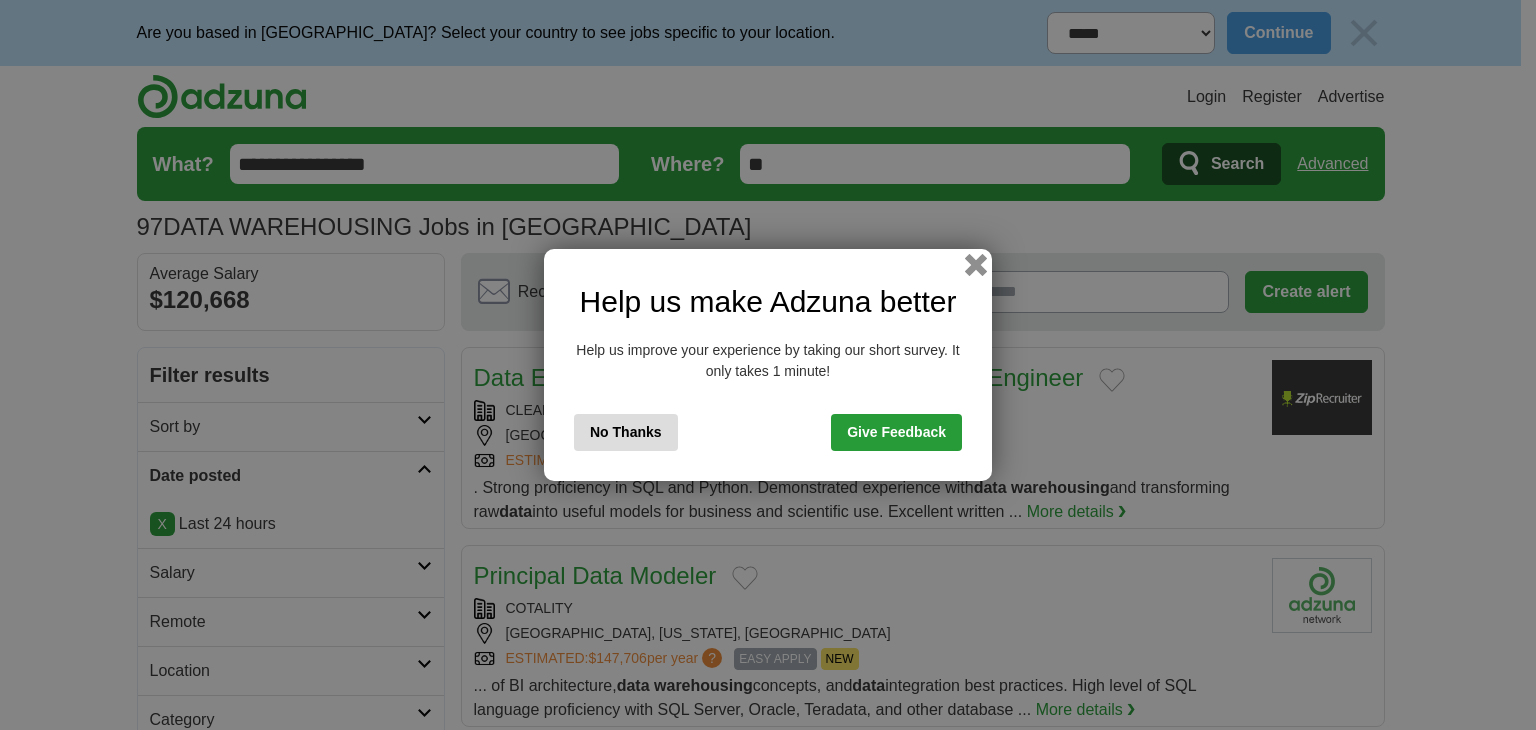 click at bounding box center [976, 265] 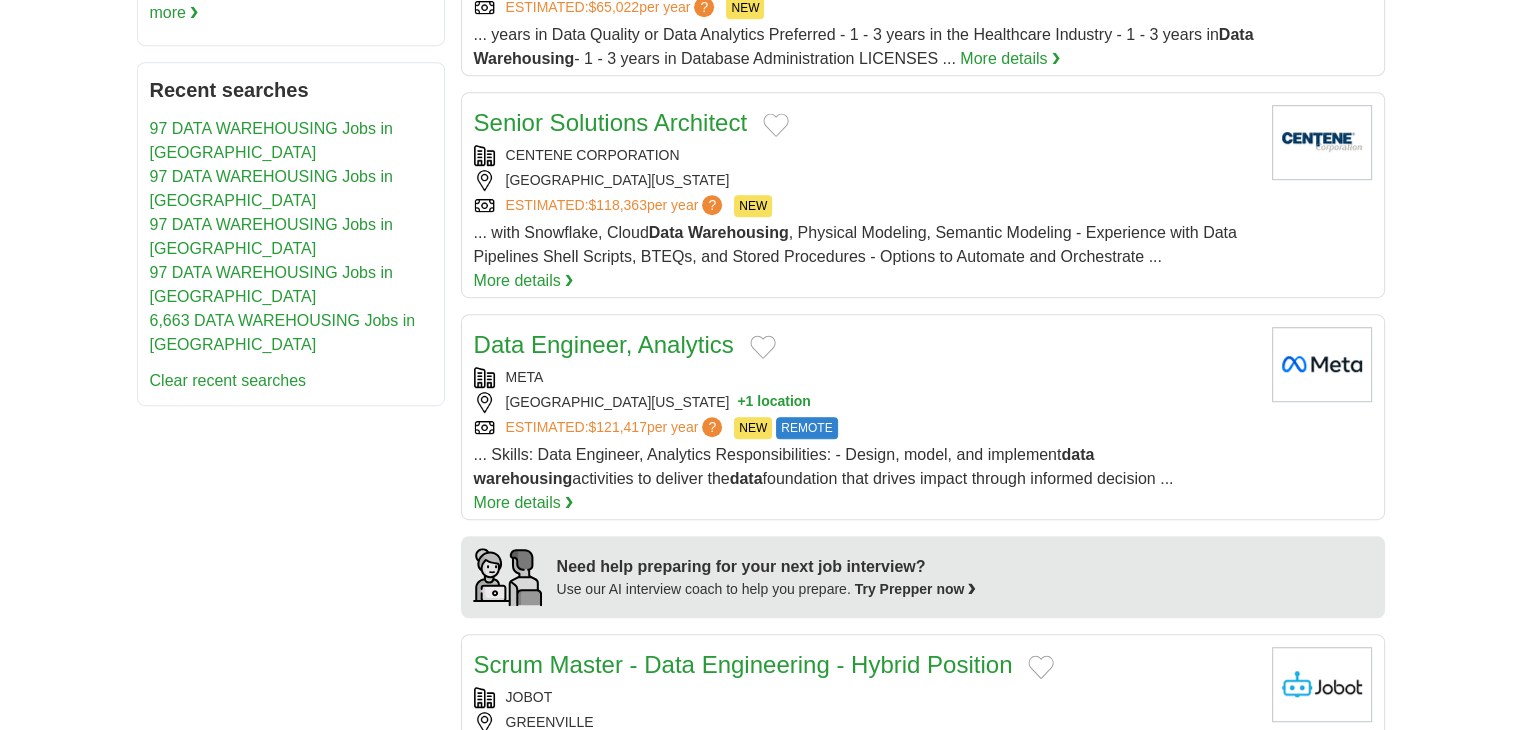 scroll, scrollTop: 1100, scrollLeft: 0, axis: vertical 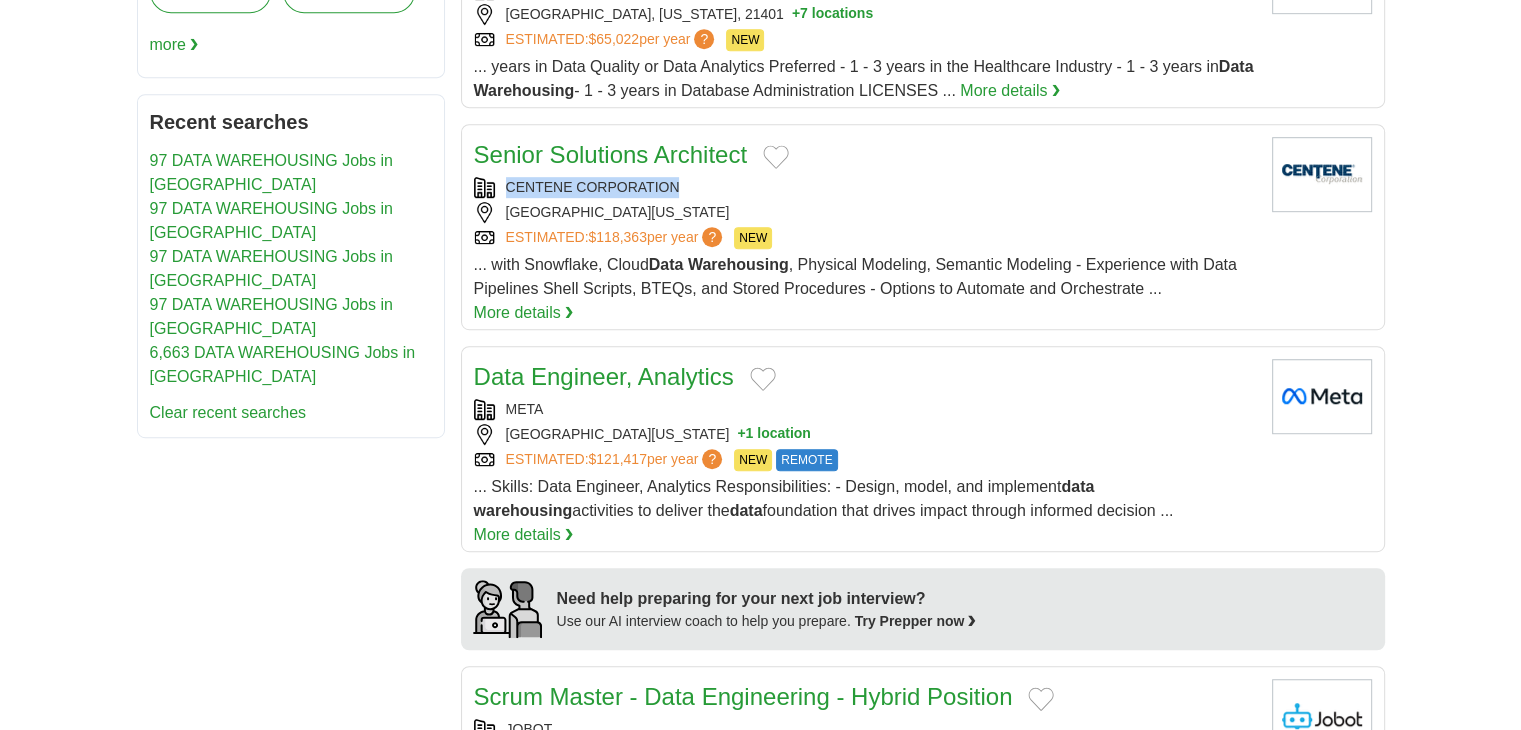 copy on "CENTENE CORPORATION" 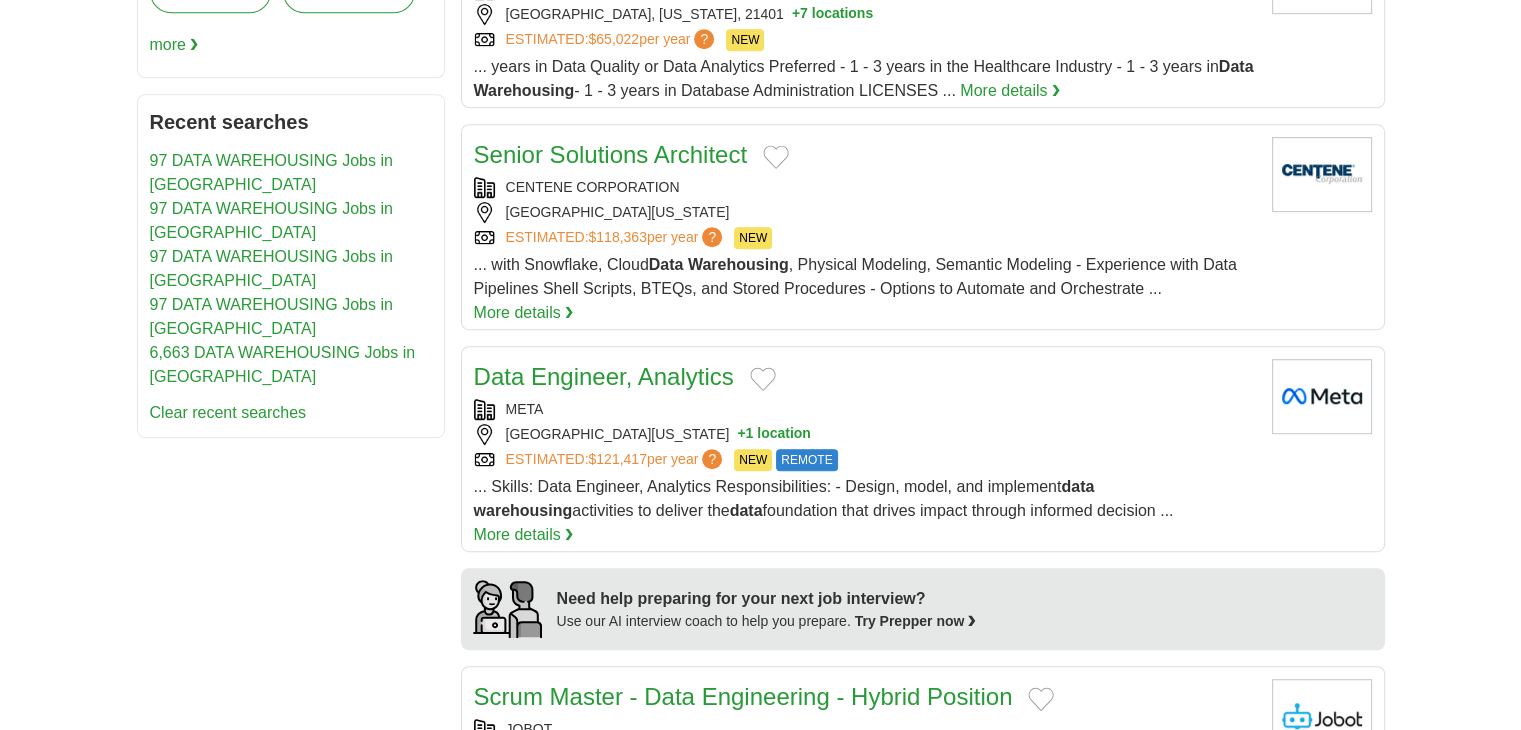 click on "**********" at bounding box center (761, 530) 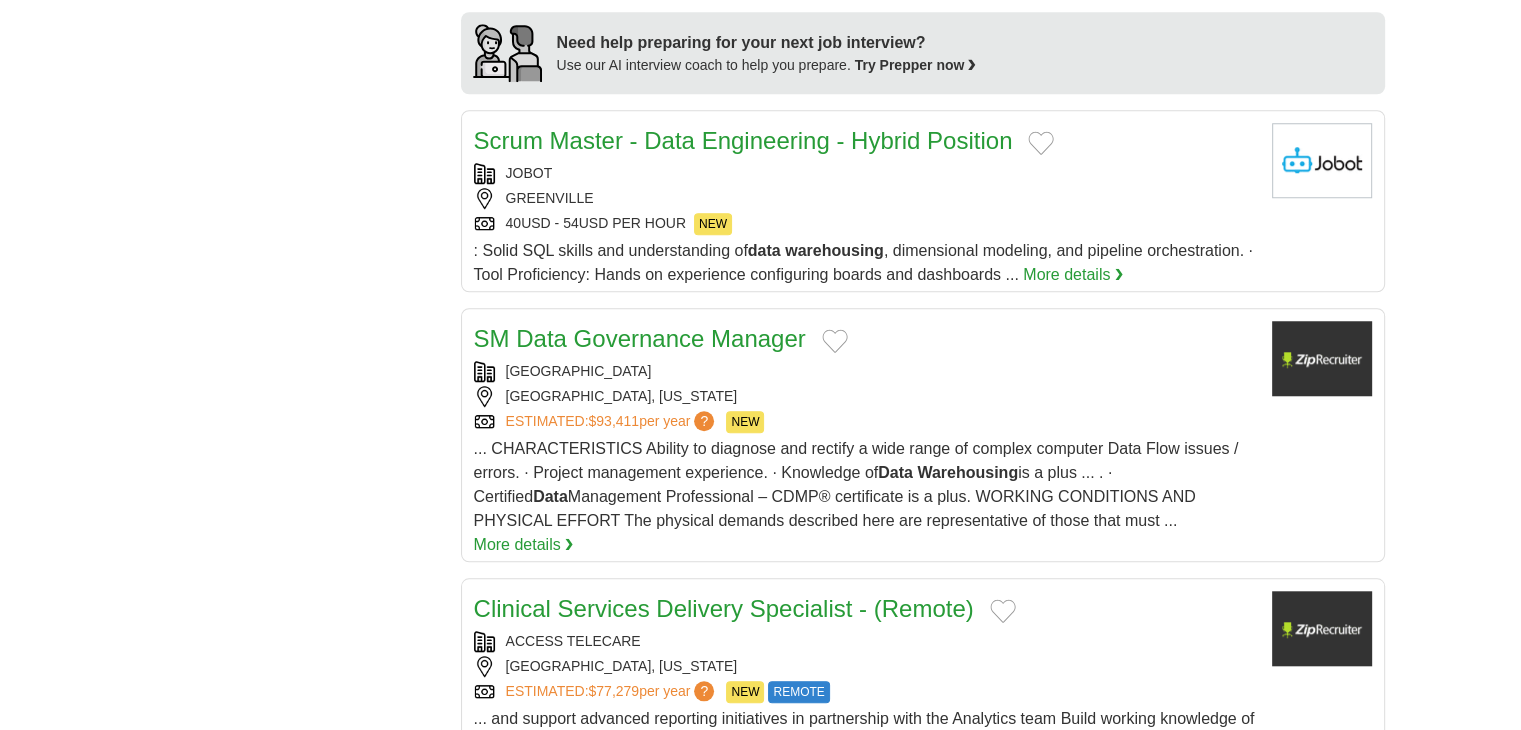 scroll, scrollTop: 1700, scrollLeft: 0, axis: vertical 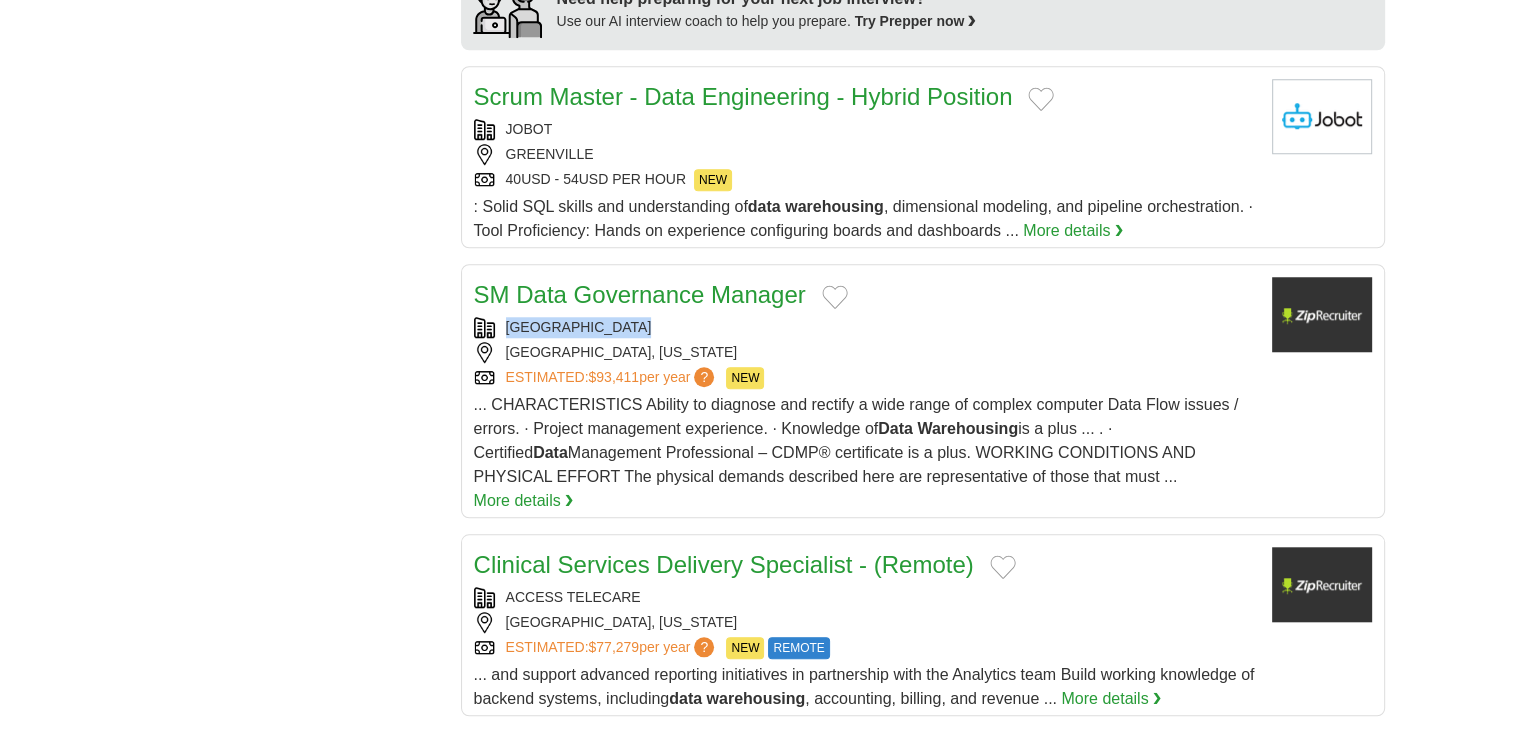 copy on "[GEOGRAPHIC_DATA]" 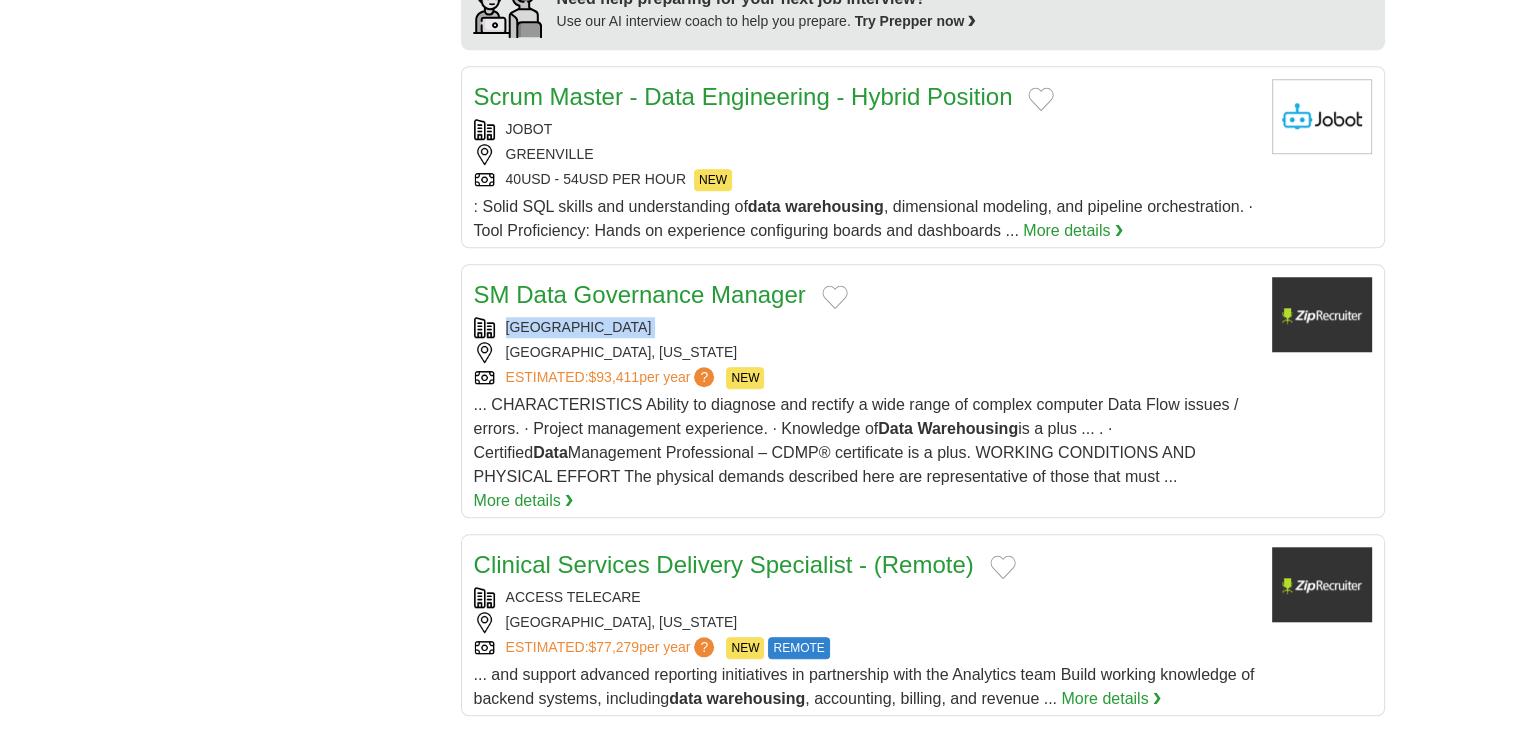 drag, startPoint x: 502, startPoint y: 297, endPoint x: 400, endPoint y: 136, distance: 190.59119 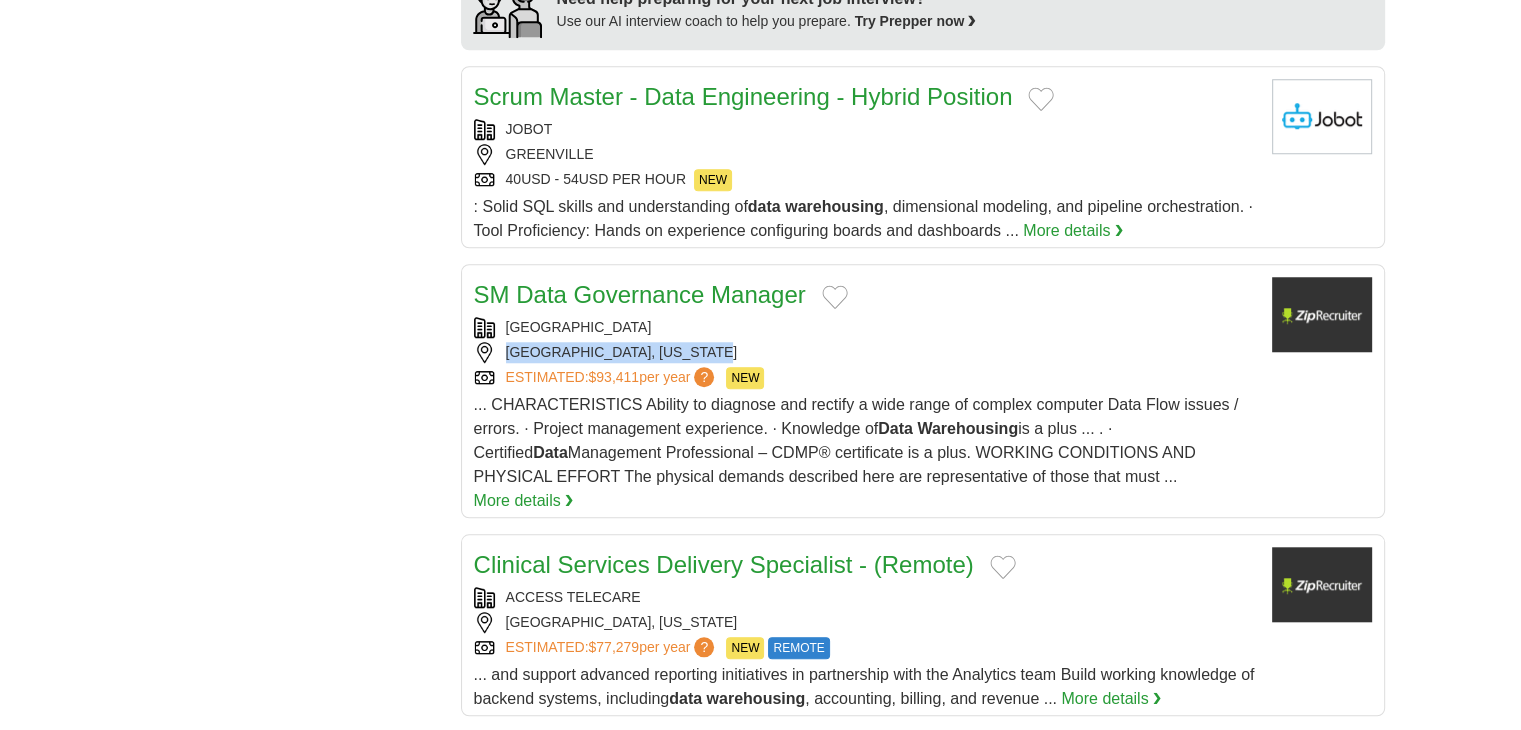 copy on "[GEOGRAPHIC_DATA], [US_STATE]" 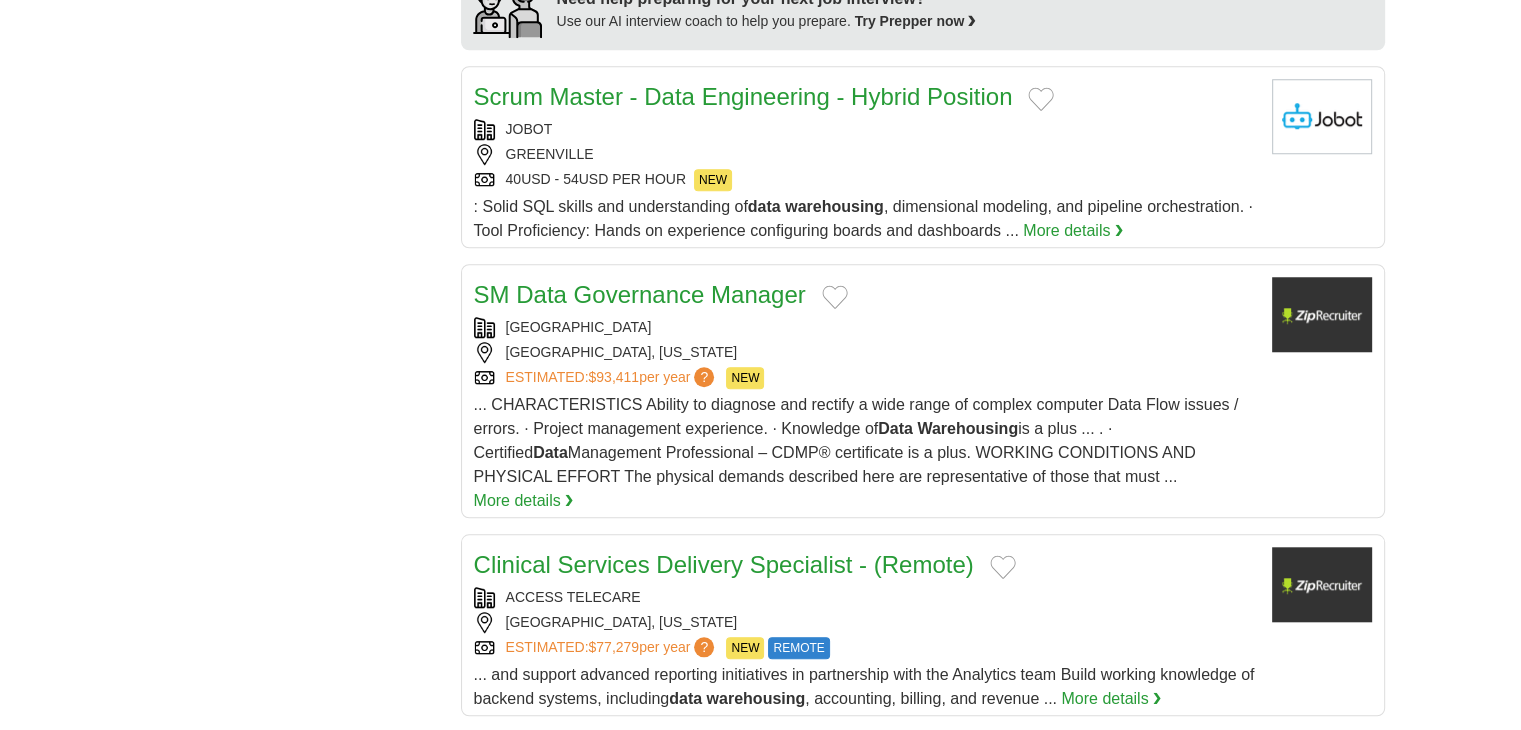 click on "**********" at bounding box center [761, -70] 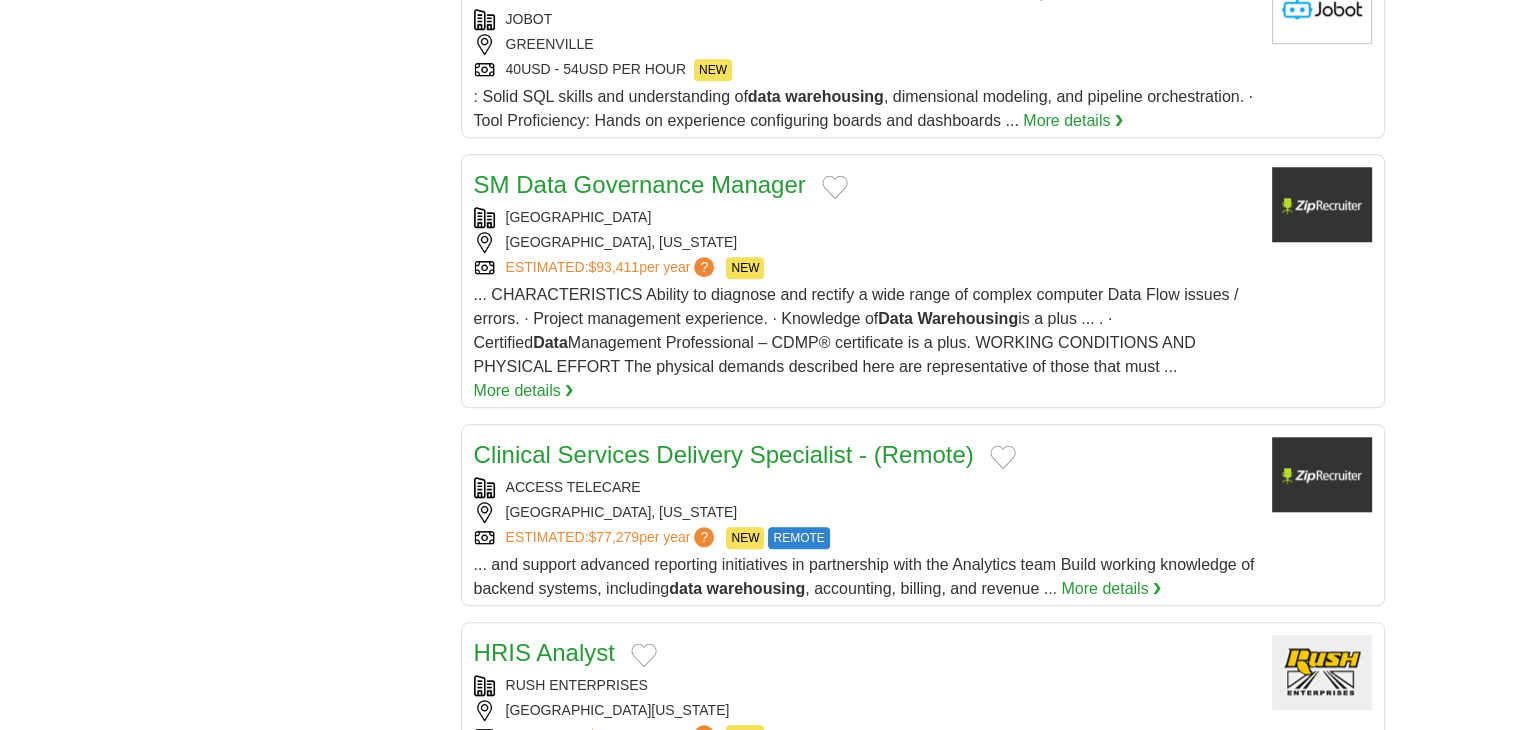 scroll, scrollTop: 2100, scrollLeft: 0, axis: vertical 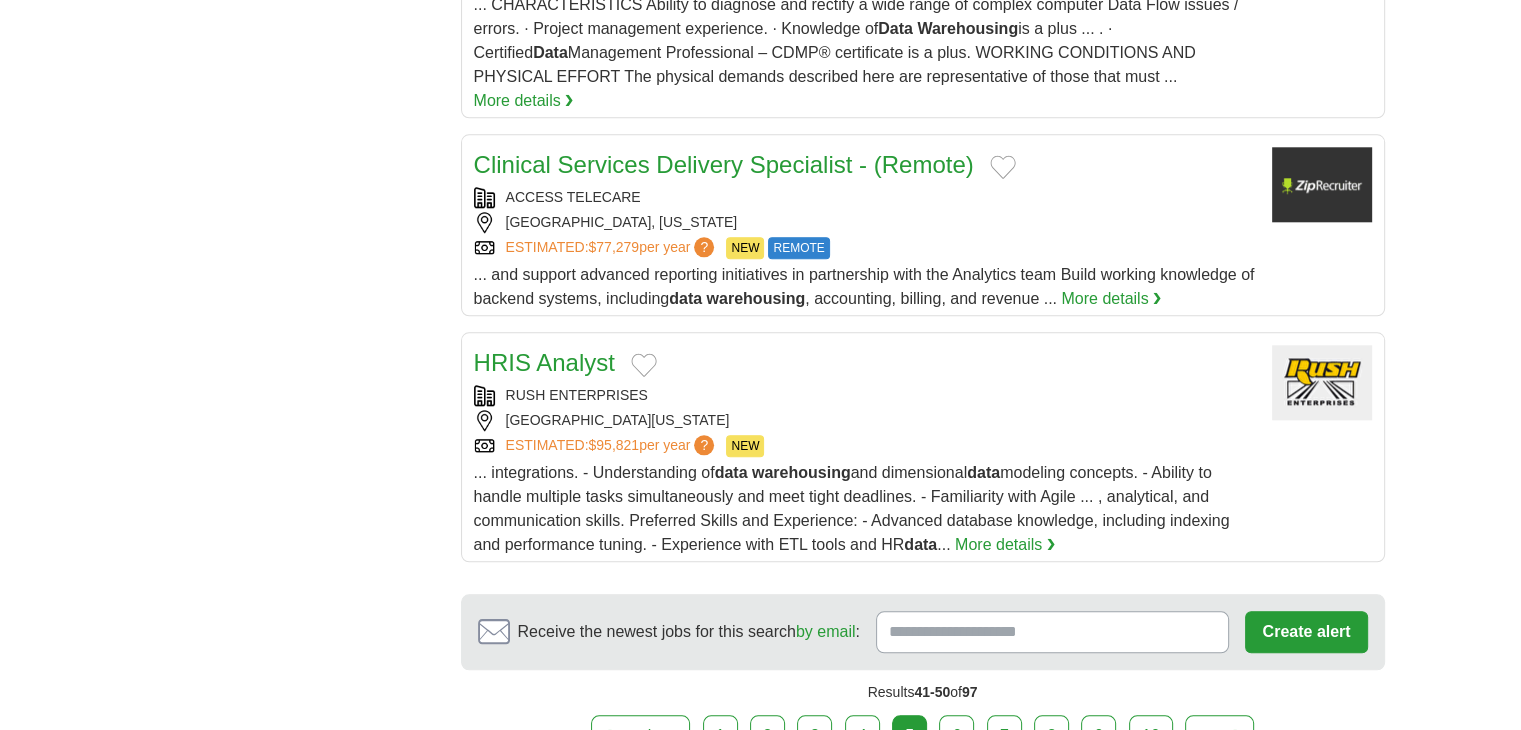 click on "RUSH ENTERPRISES" at bounding box center [865, 395] 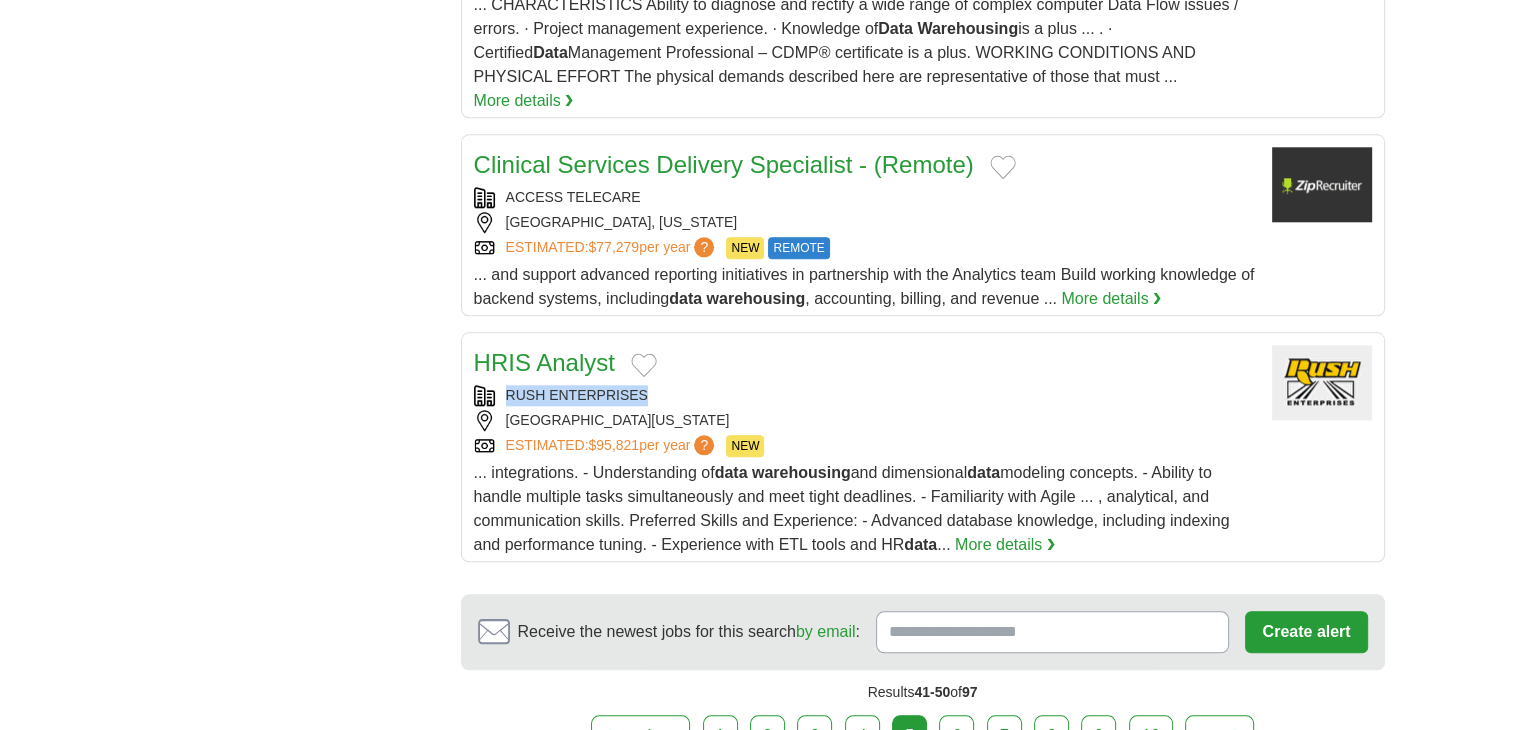 copy on "RUSH ENTERPRISES" 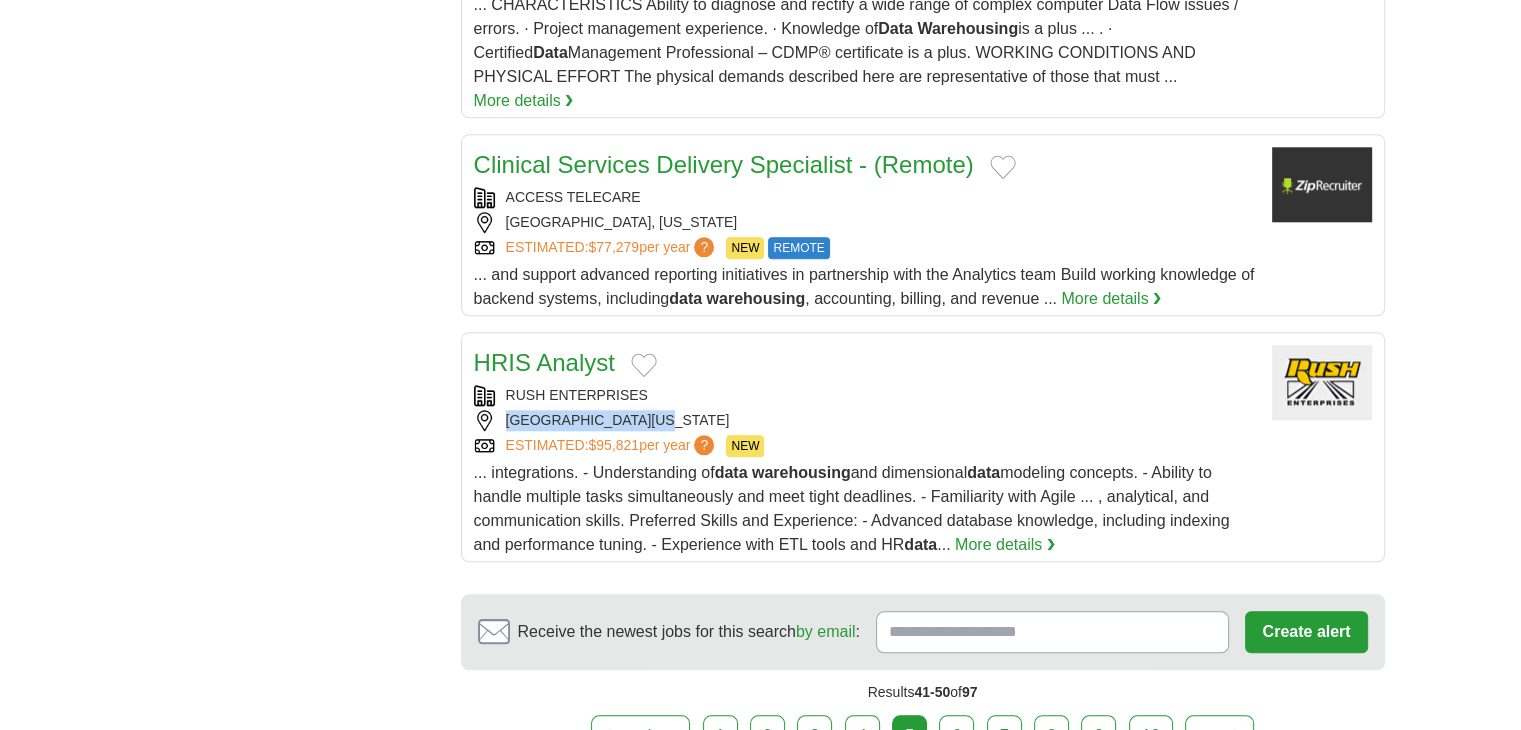 copy on "[GEOGRAPHIC_DATA], [US_STATE]" 